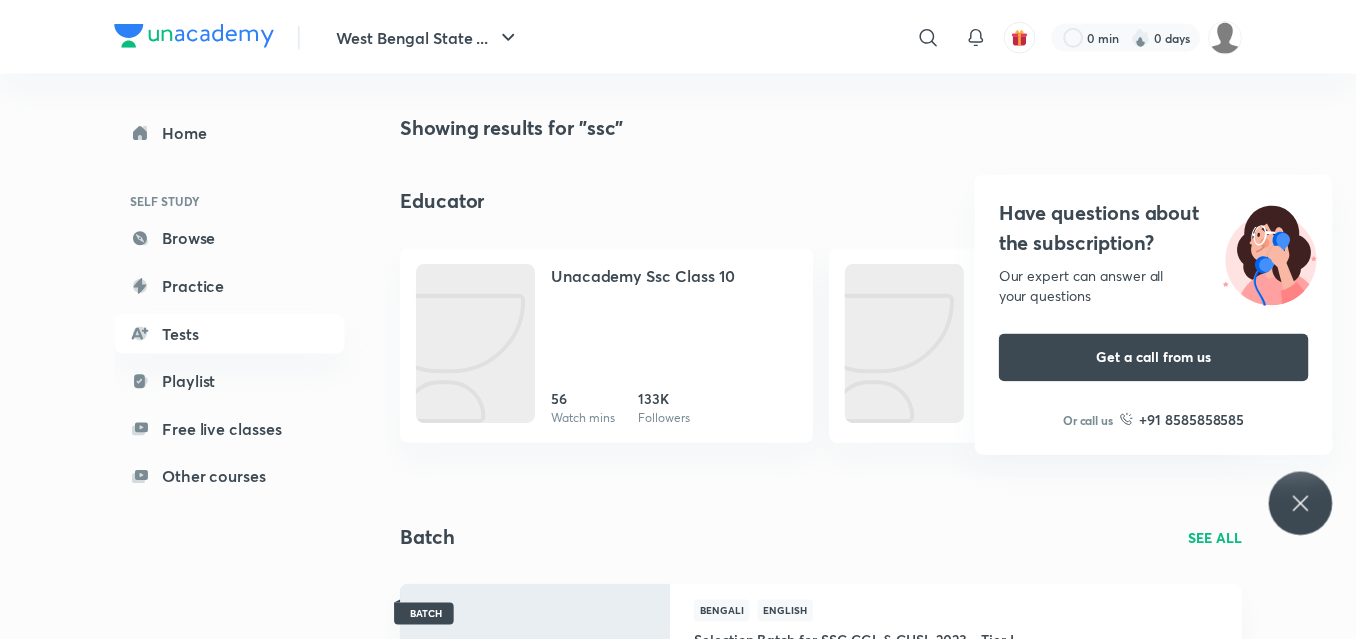 scroll, scrollTop: 0, scrollLeft: 0, axis: both 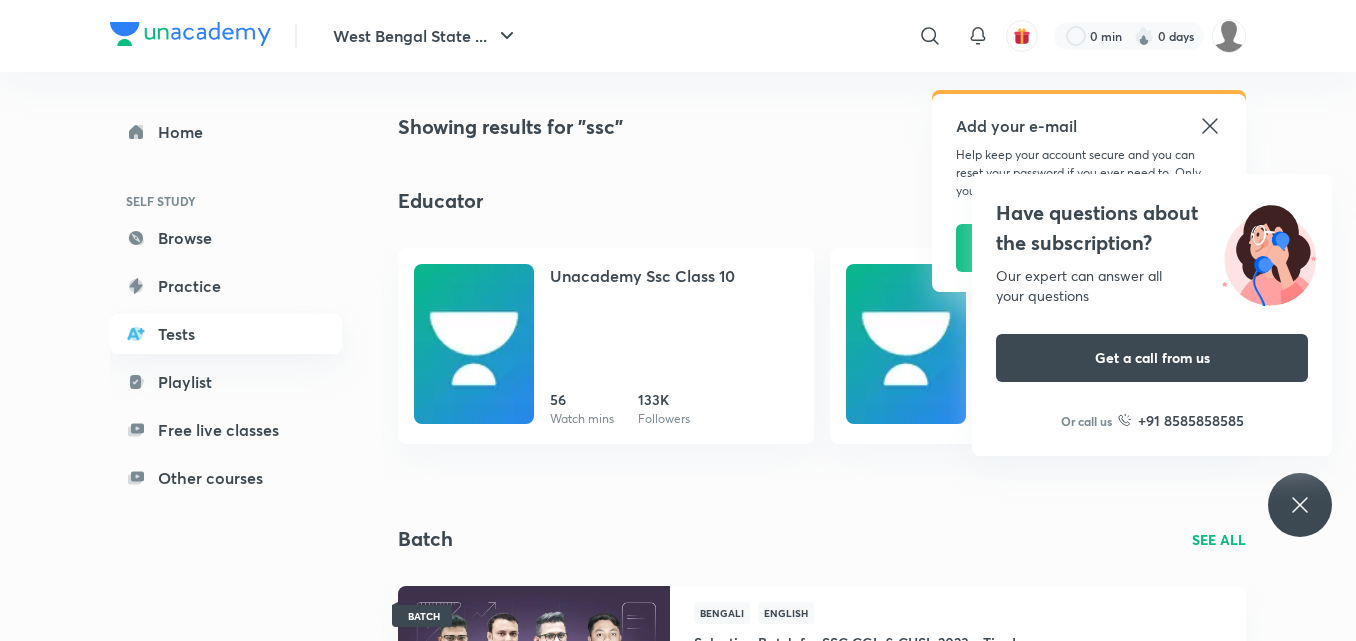click on "Tests" at bounding box center (226, 334) 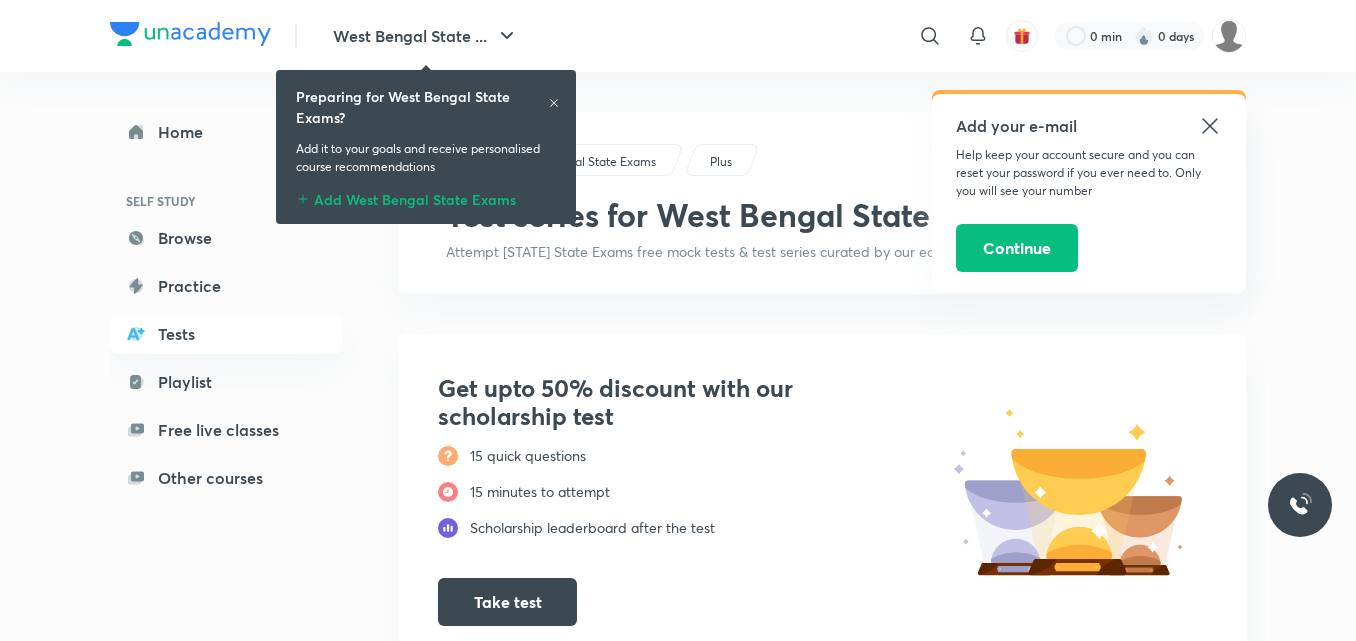 click on "Add West Bengal State Exams" at bounding box center [426, 196] 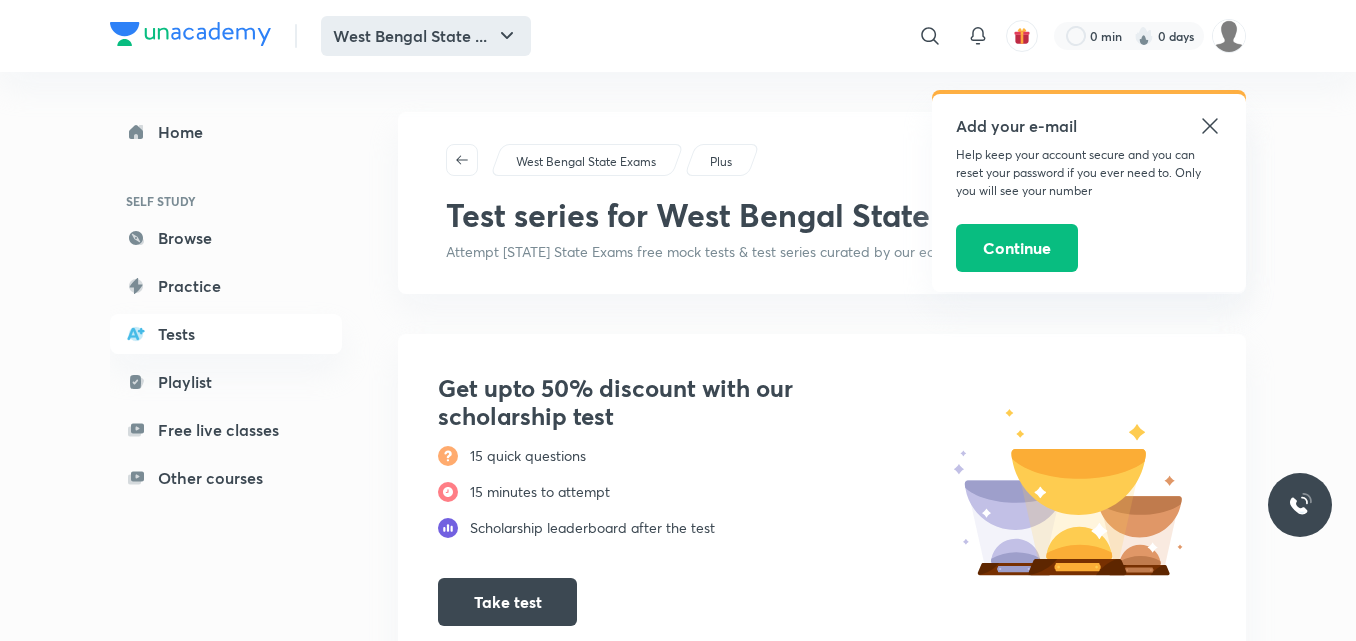 click on "West Bengal State  ..." at bounding box center [426, 36] 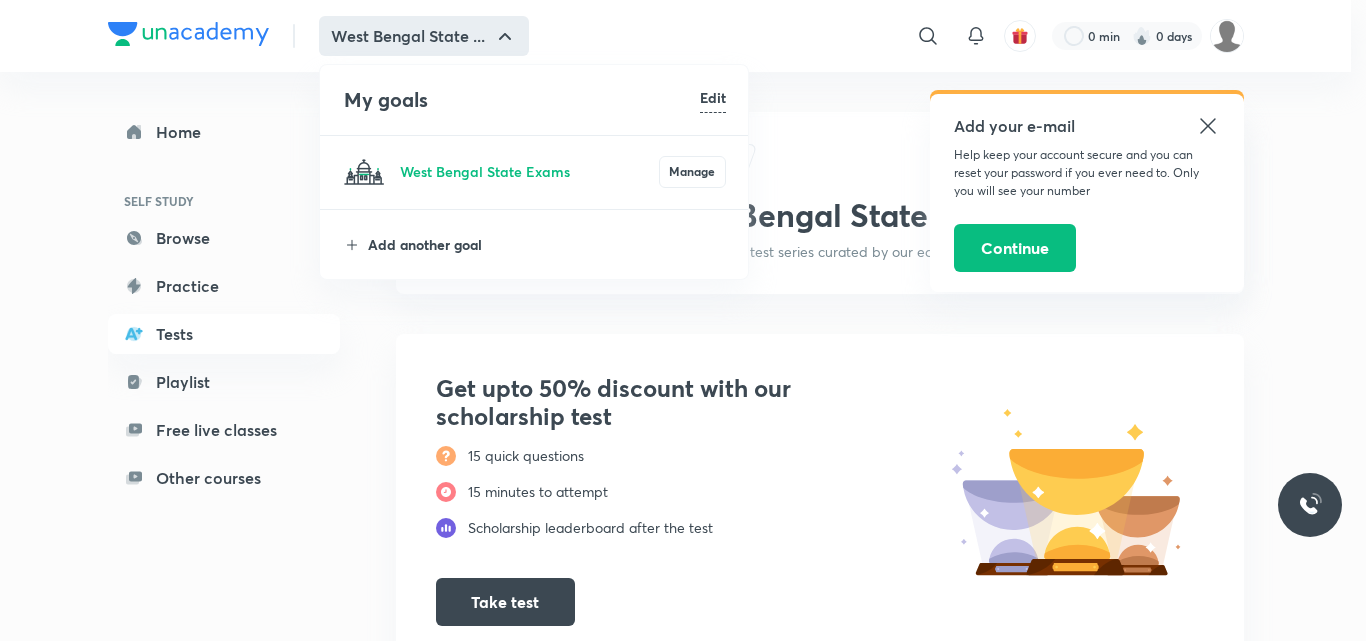 click on "Add another goal" at bounding box center [547, 244] 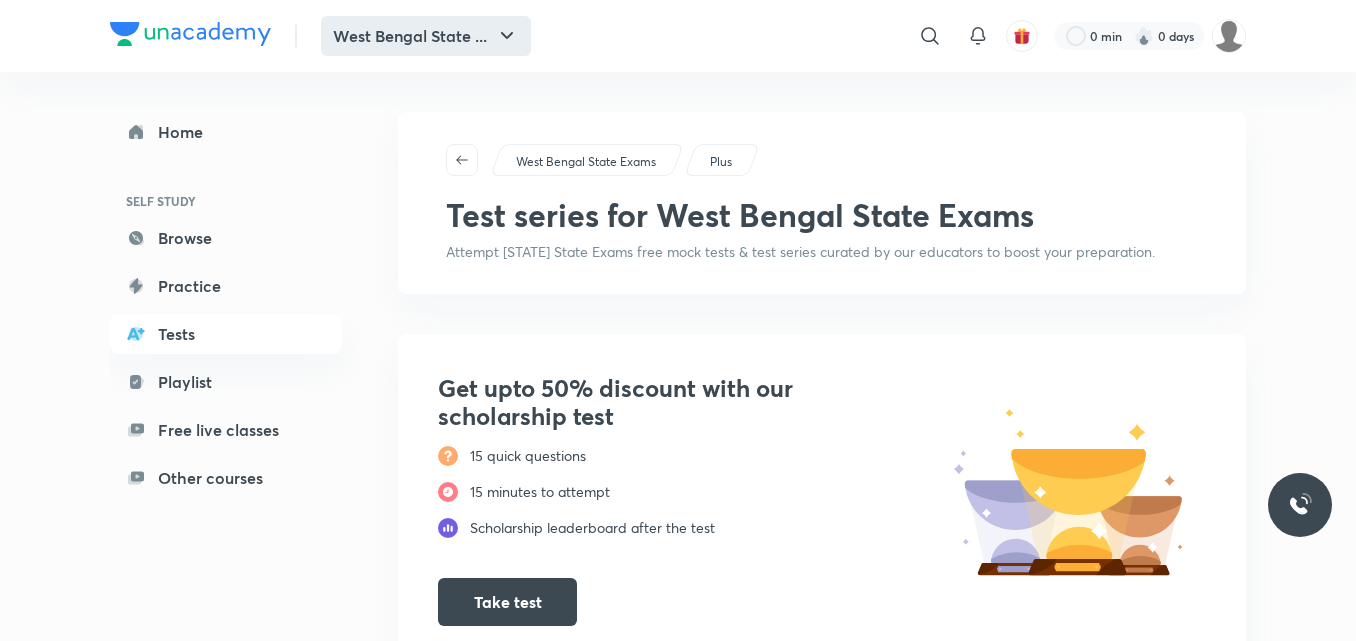 click on "West Bengal State  ..." at bounding box center (426, 36) 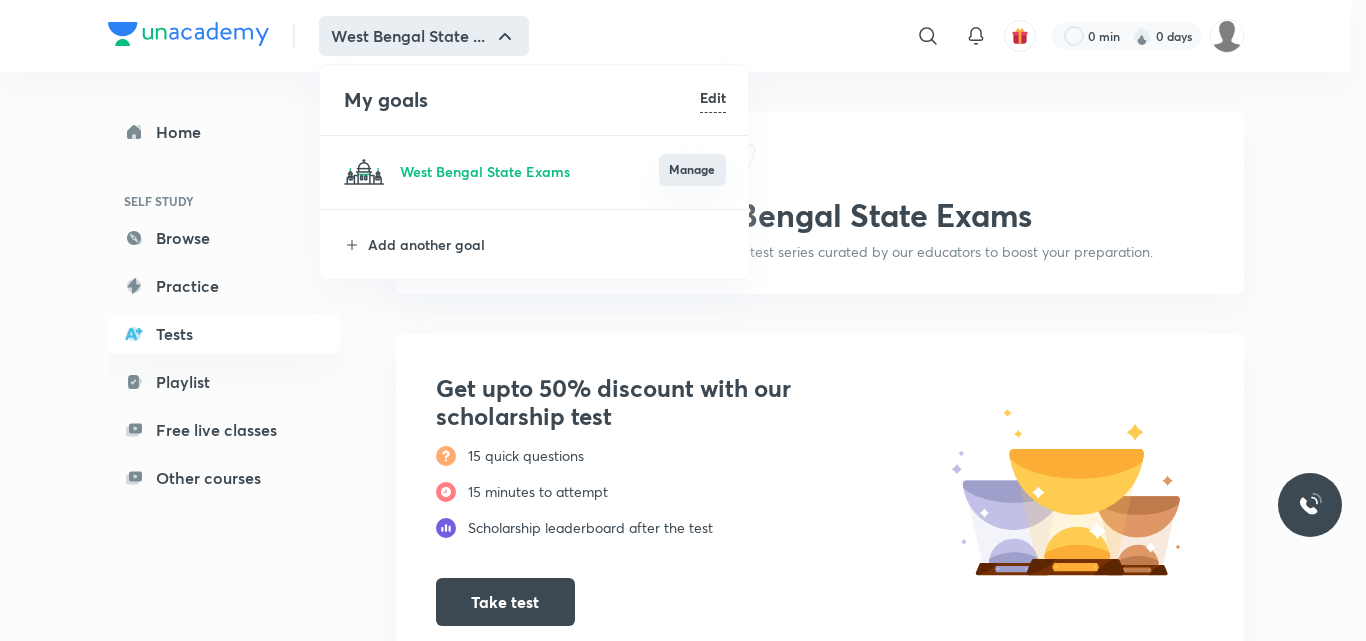 click on "Manage" at bounding box center [692, 170] 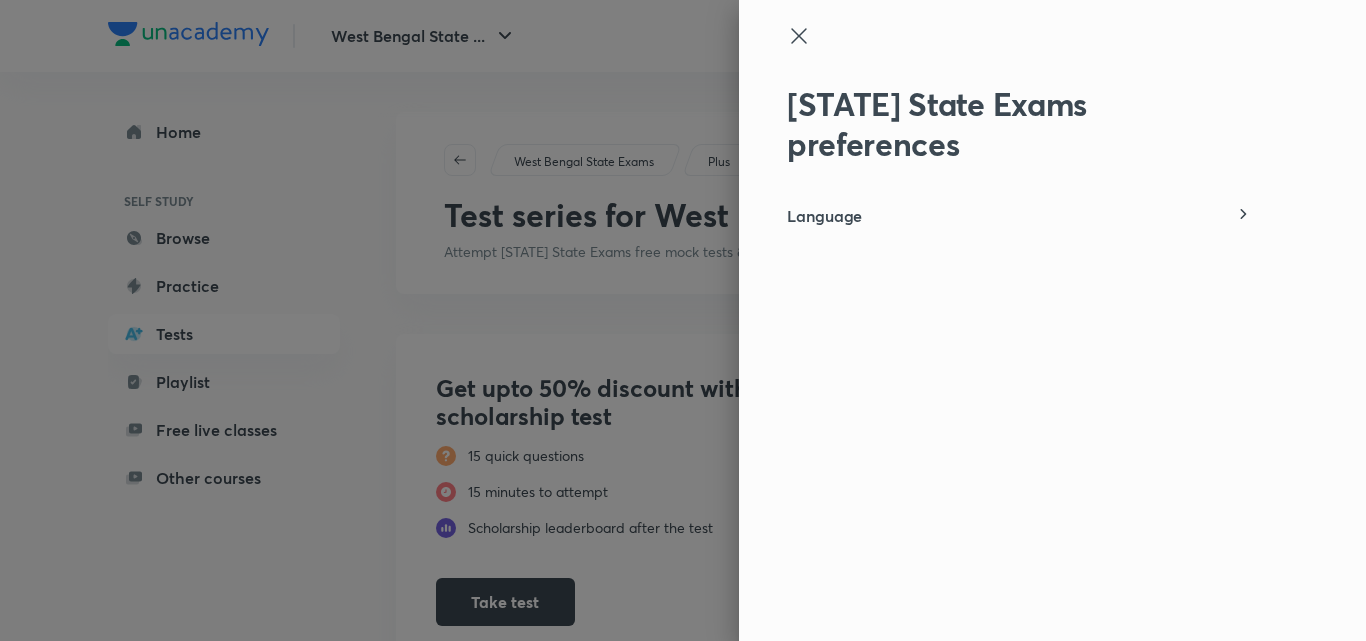click on "Language" at bounding box center [824, 216] 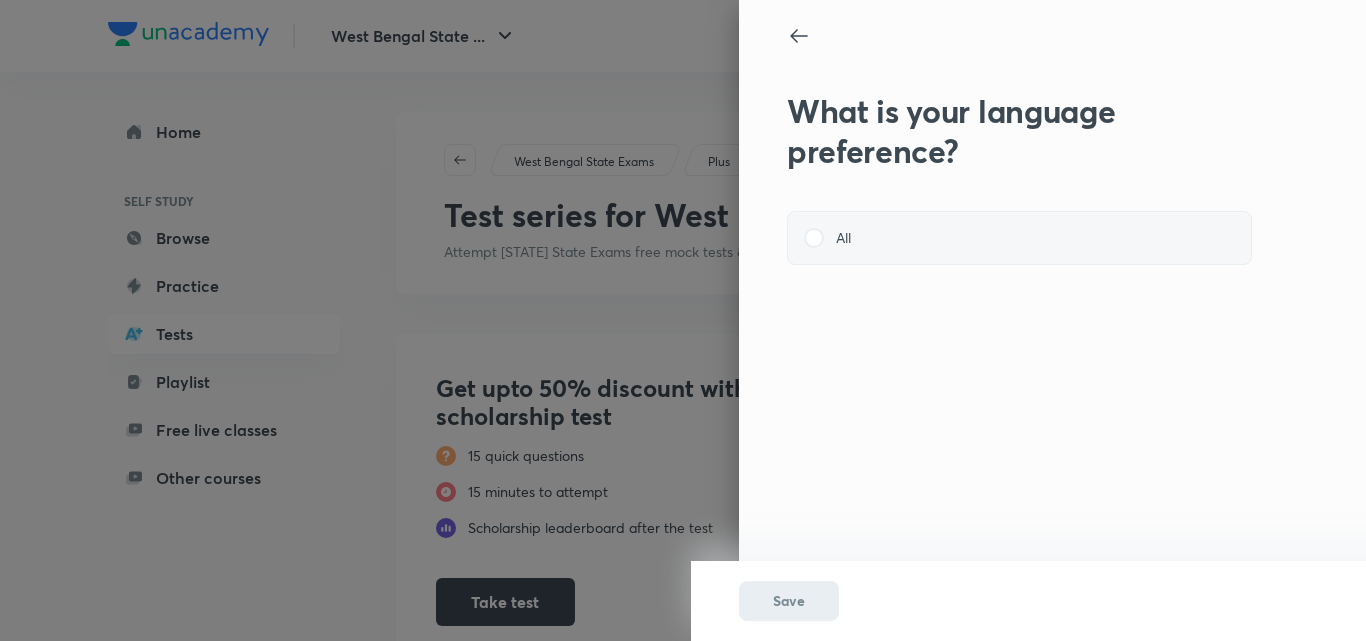 click on "All" at bounding box center (843, 238) 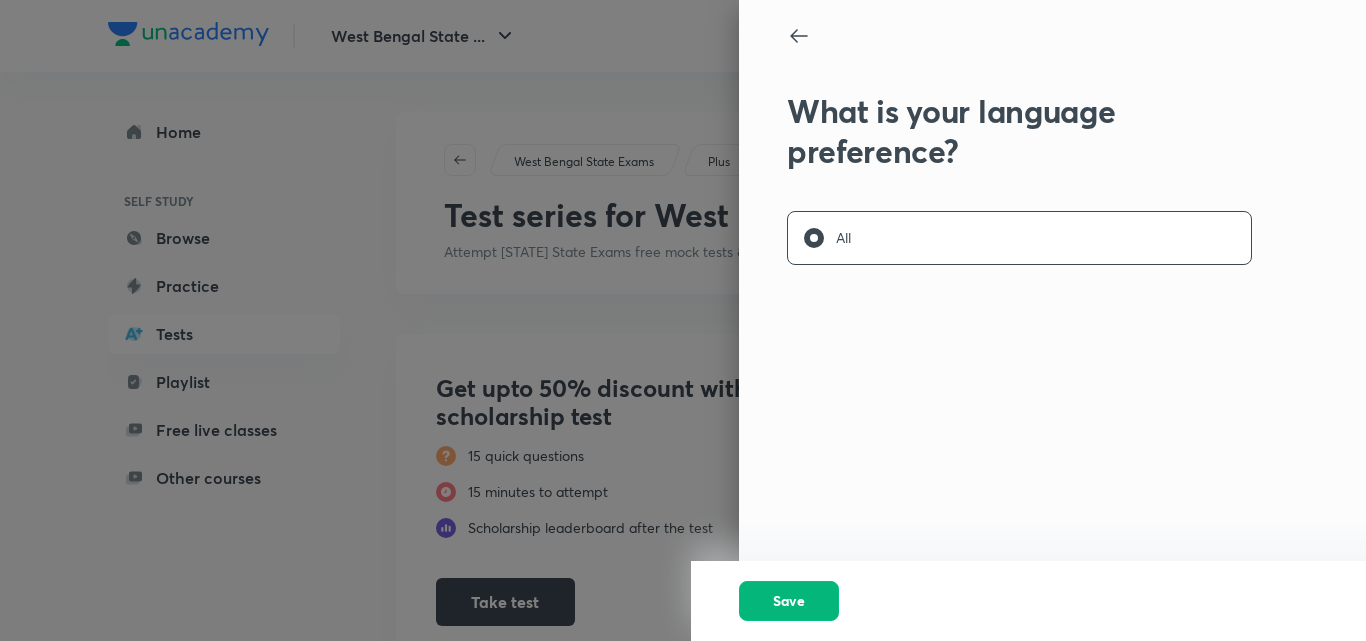 click on "Save" at bounding box center [789, 601] 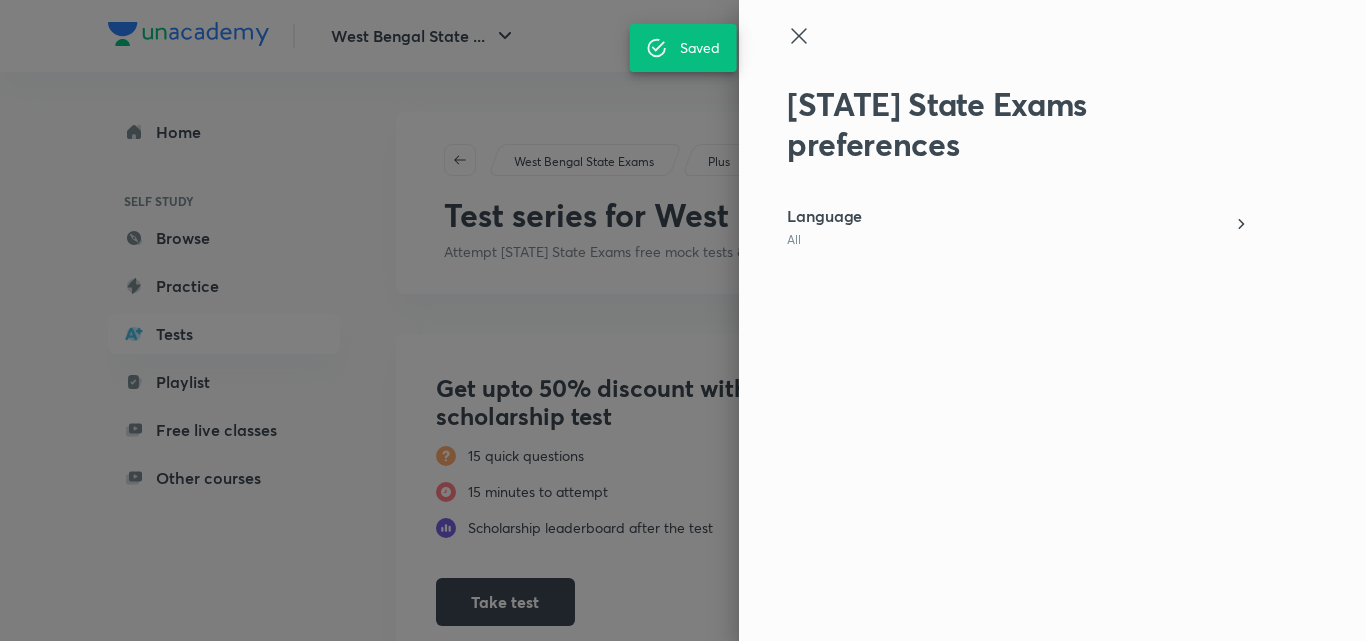 click 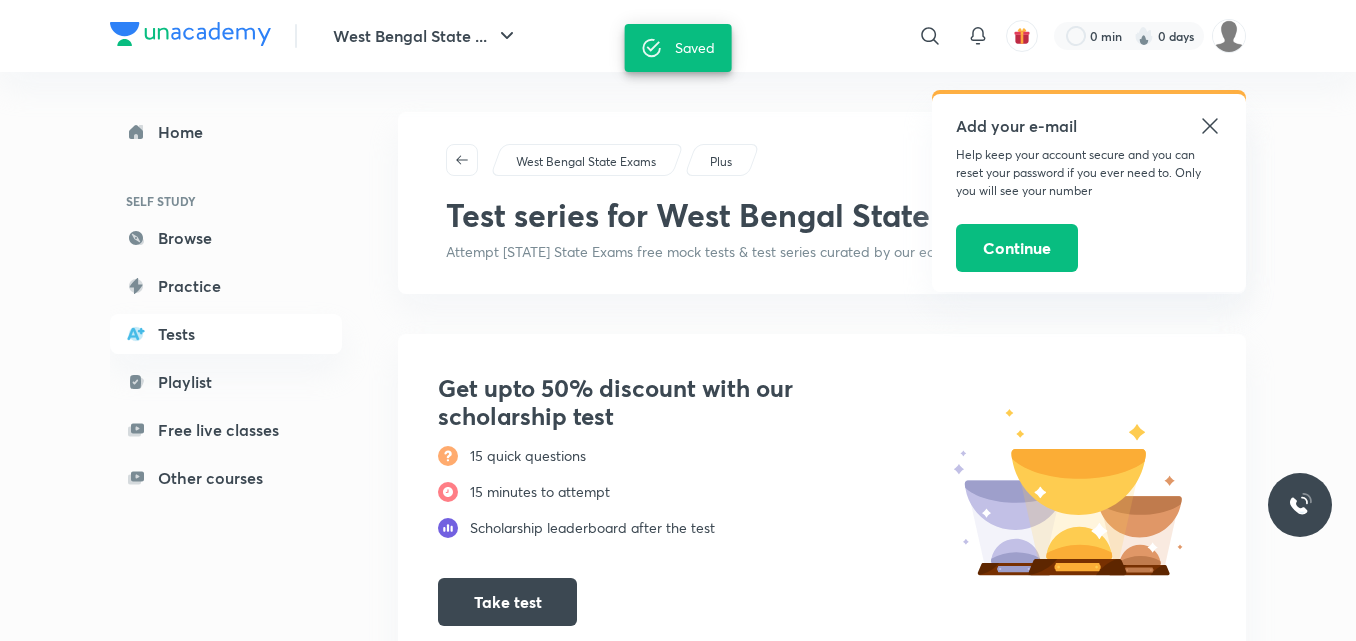 type 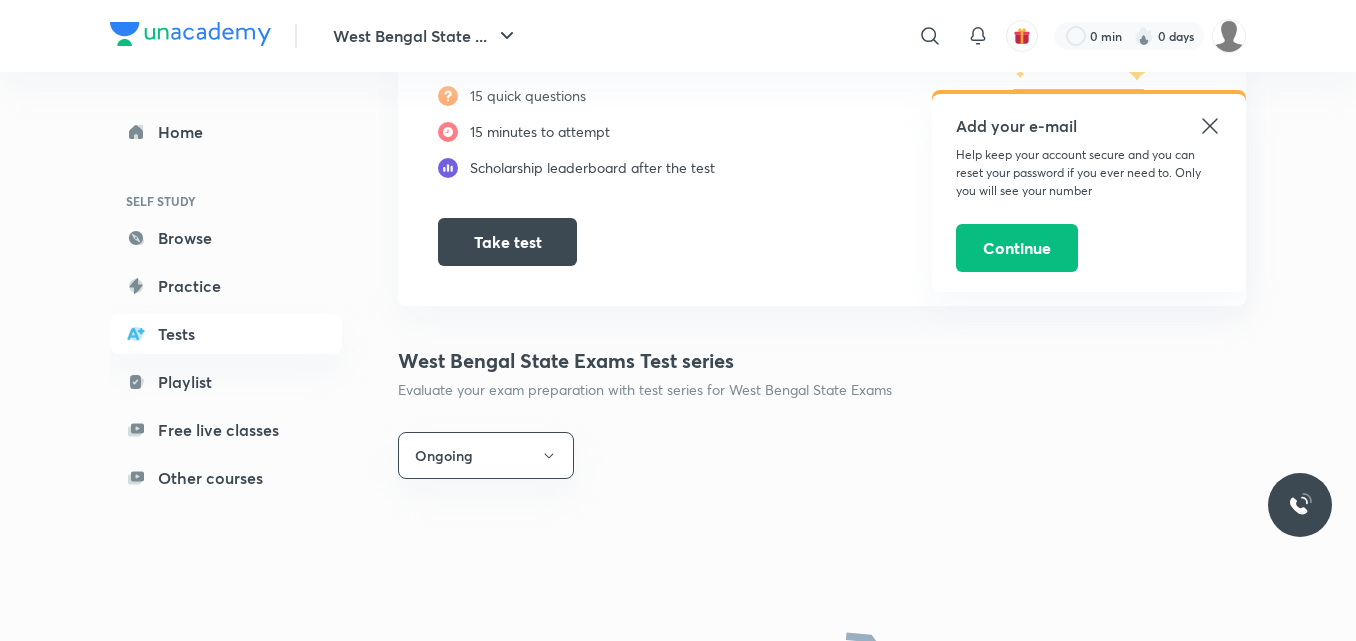 scroll, scrollTop: 400, scrollLeft: 0, axis: vertical 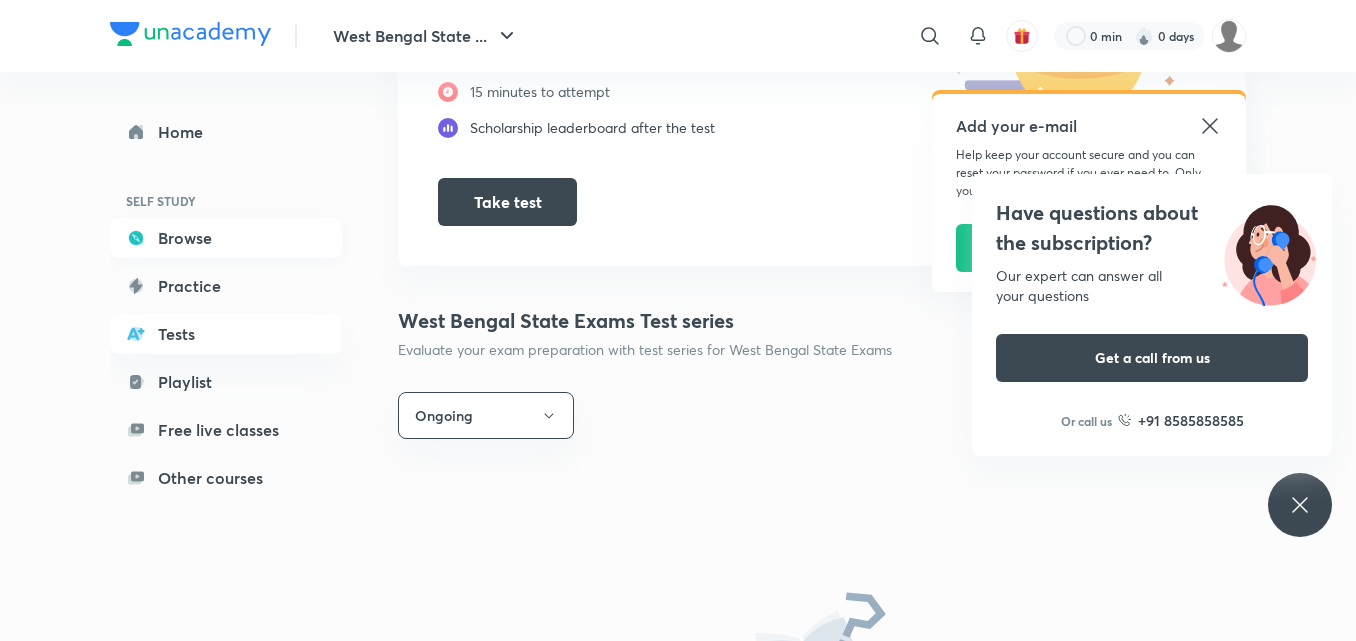 click on "Browse" at bounding box center [226, 238] 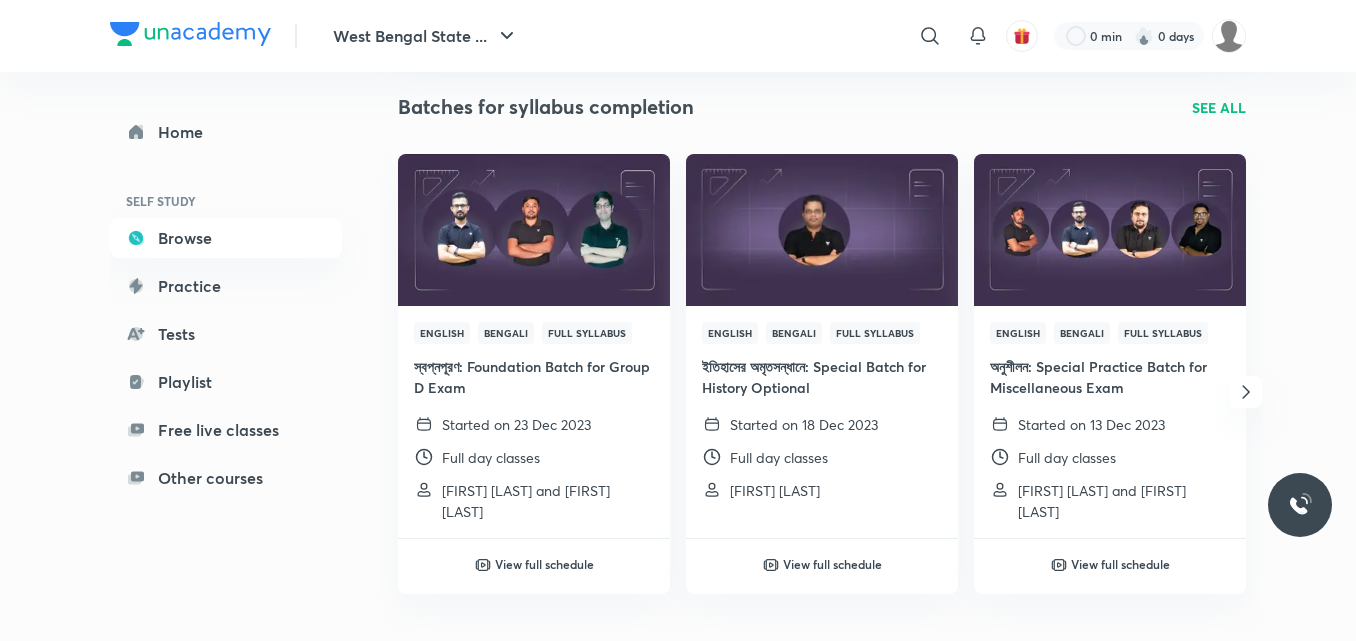 scroll, scrollTop: 320, scrollLeft: 0, axis: vertical 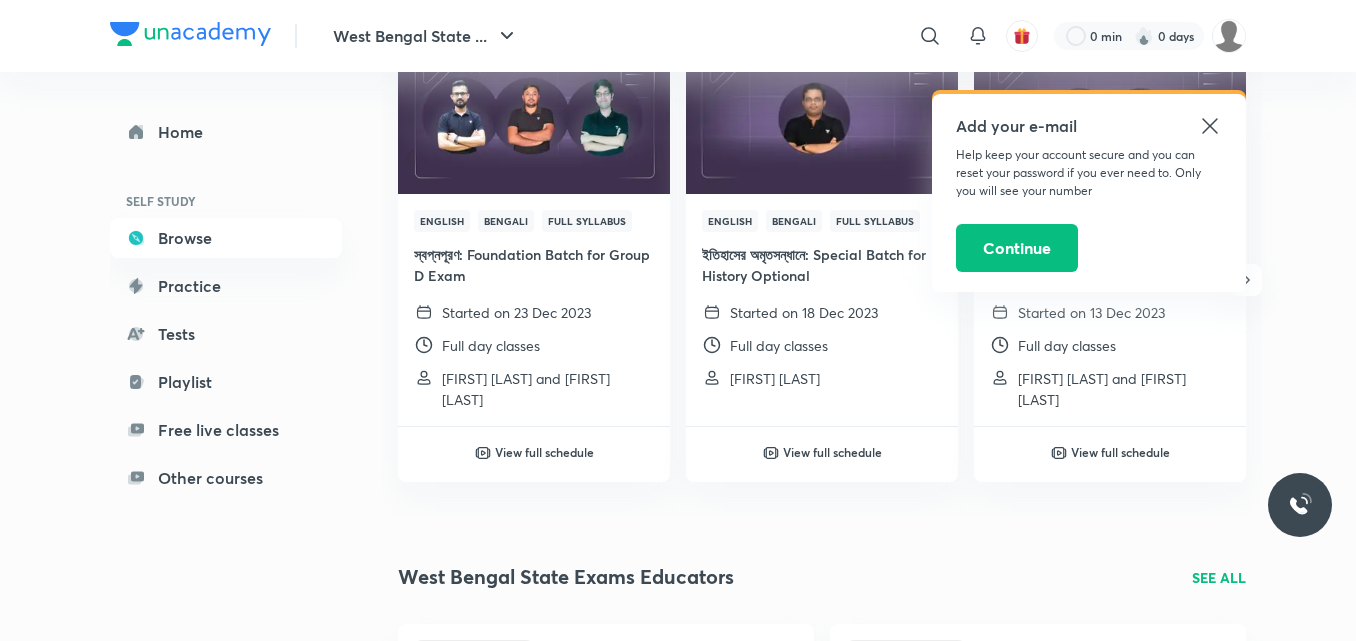 click 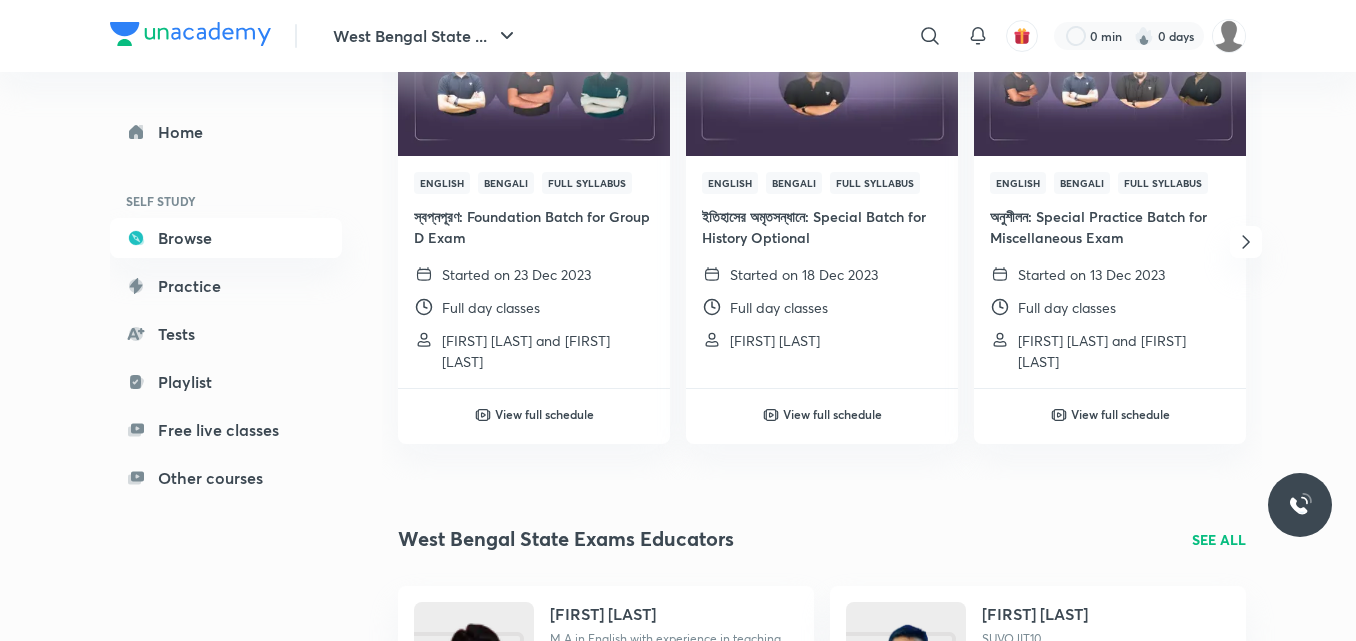 scroll, scrollTop: 360, scrollLeft: 0, axis: vertical 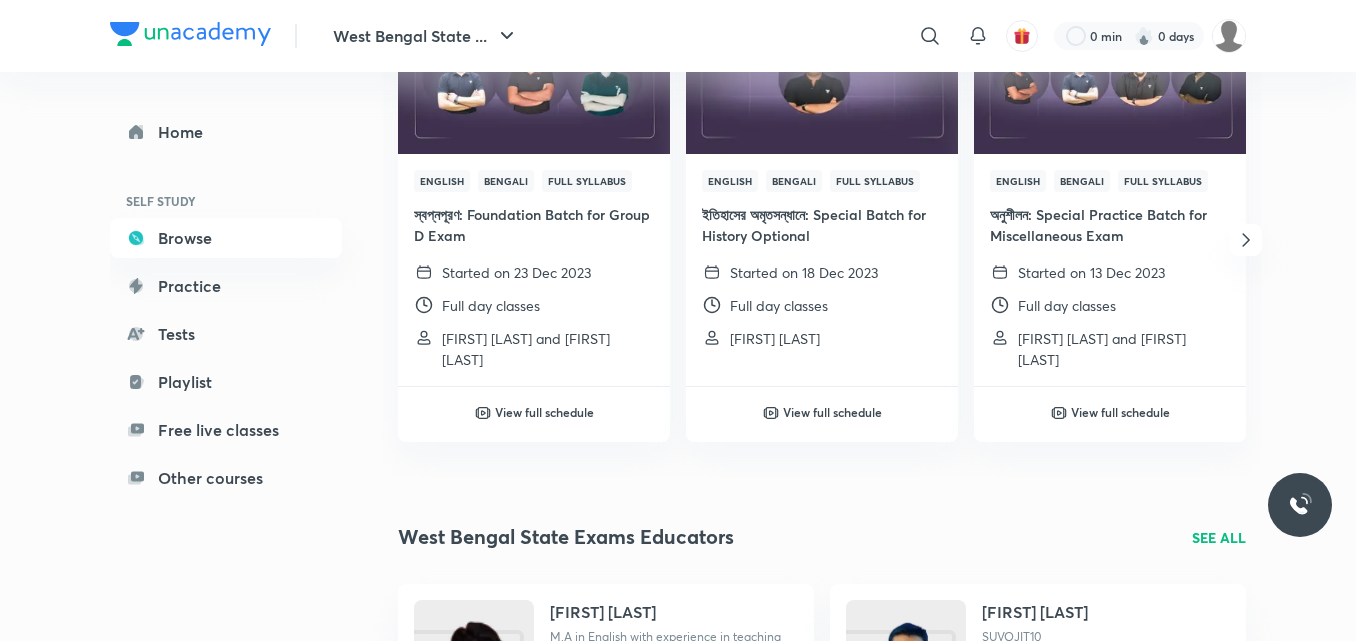 click 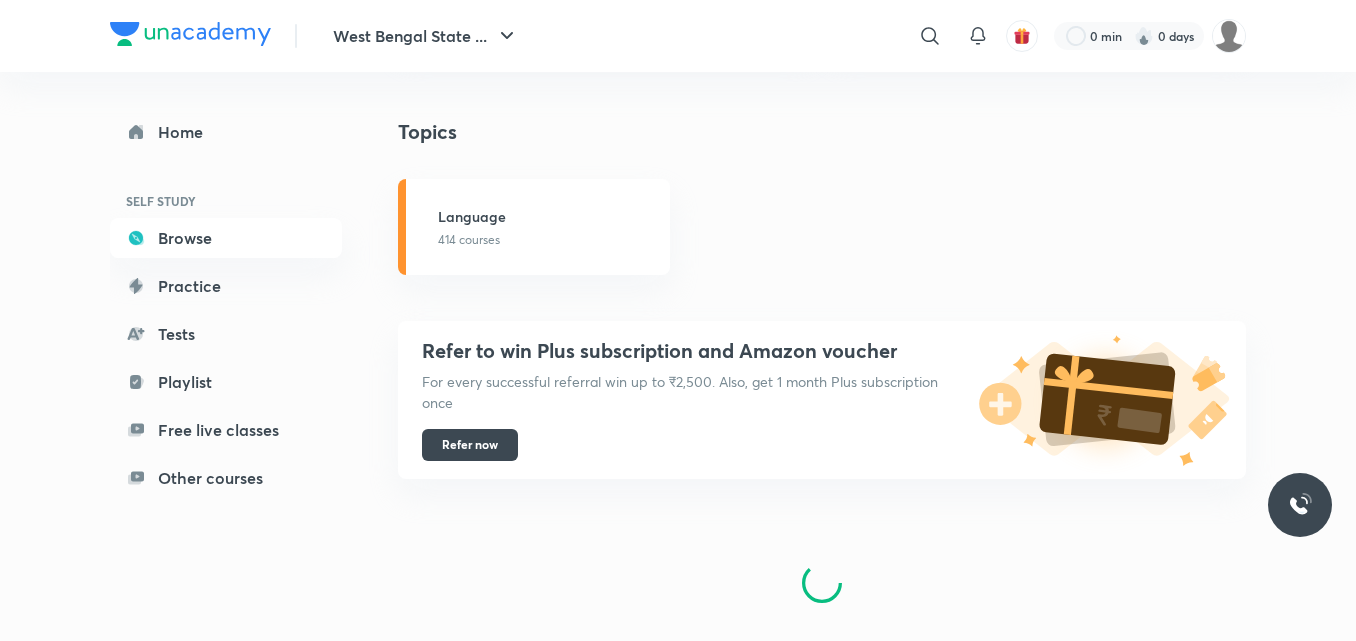 scroll, scrollTop: 1349, scrollLeft: 0, axis: vertical 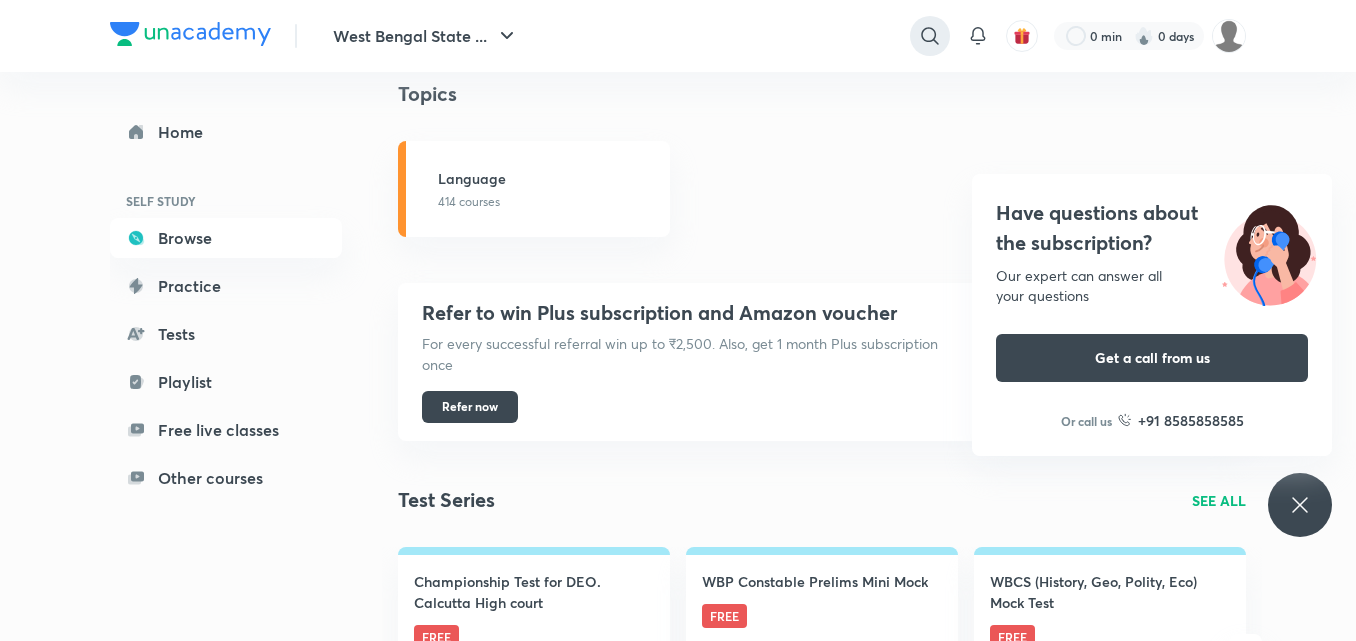 click 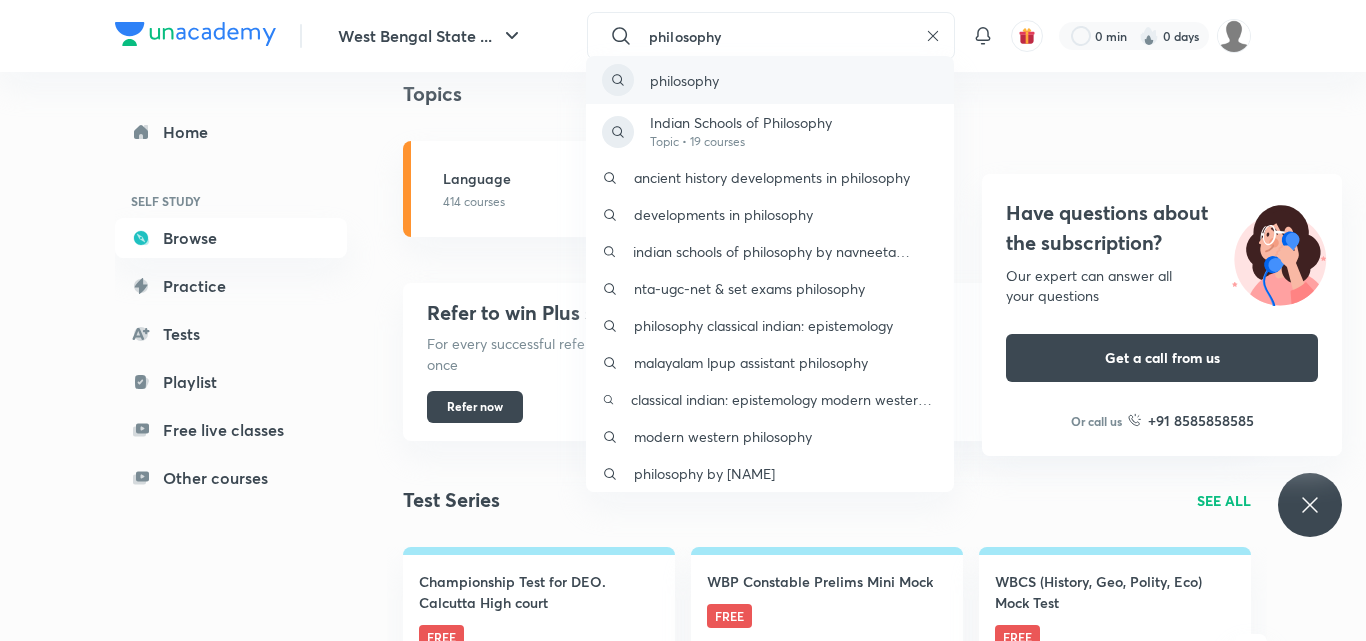 type on "philosophy" 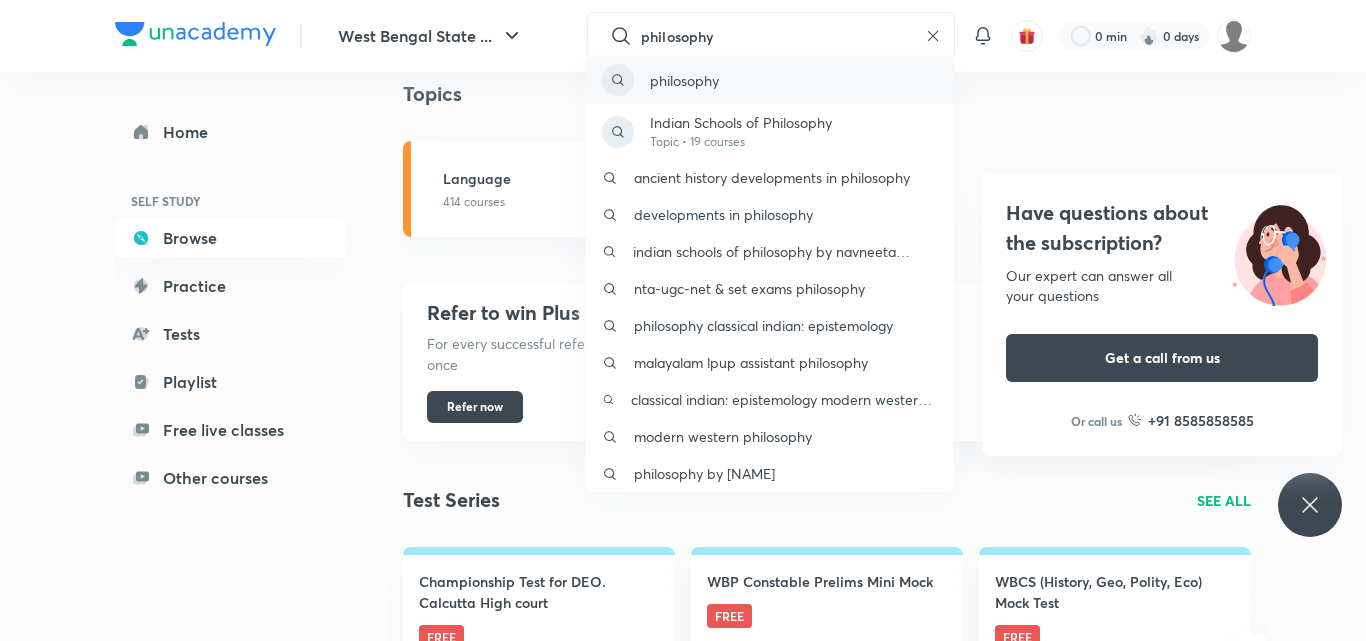 click on "philosophy" at bounding box center [770, 80] 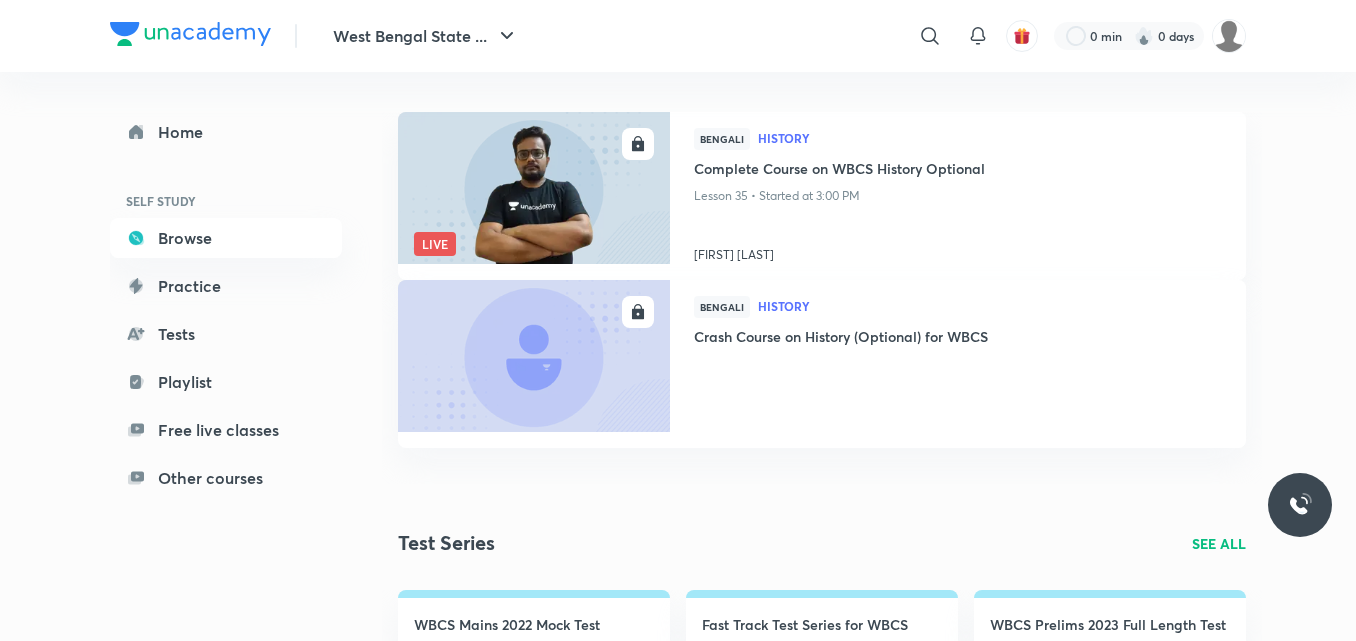 scroll, scrollTop: 785, scrollLeft: 0, axis: vertical 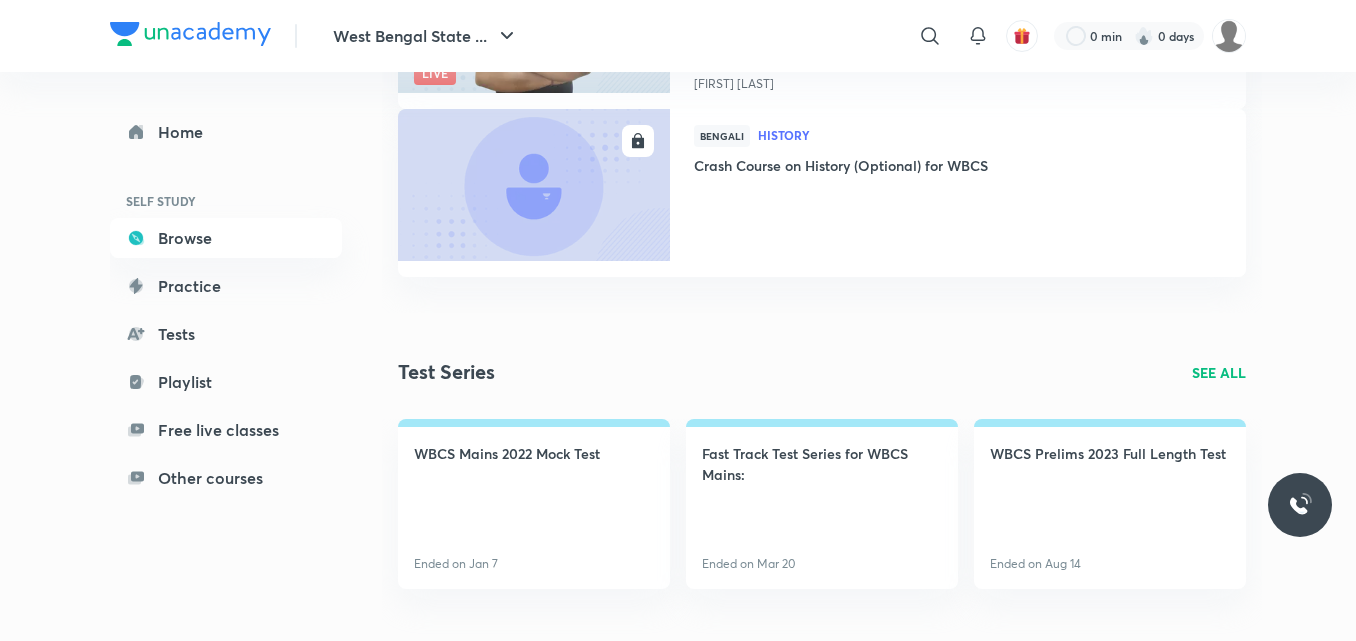 click on "SEE ALL" at bounding box center (1219, 372) 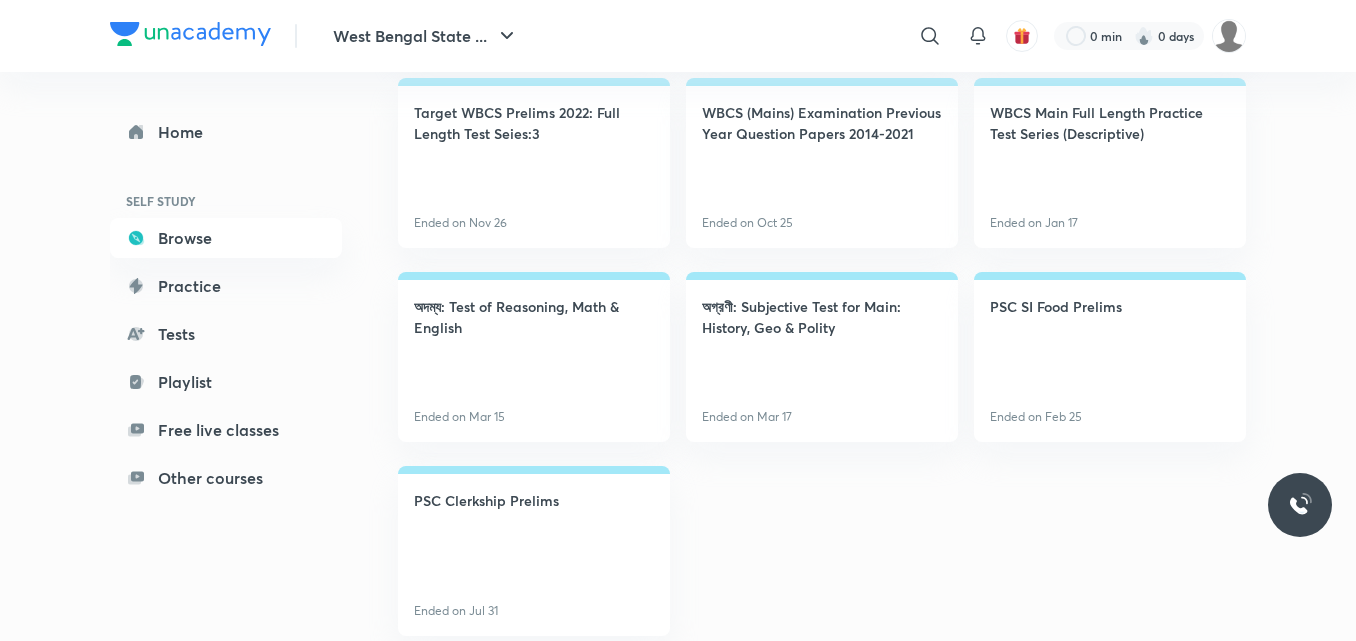 scroll, scrollTop: 1055, scrollLeft: 0, axis: vertical 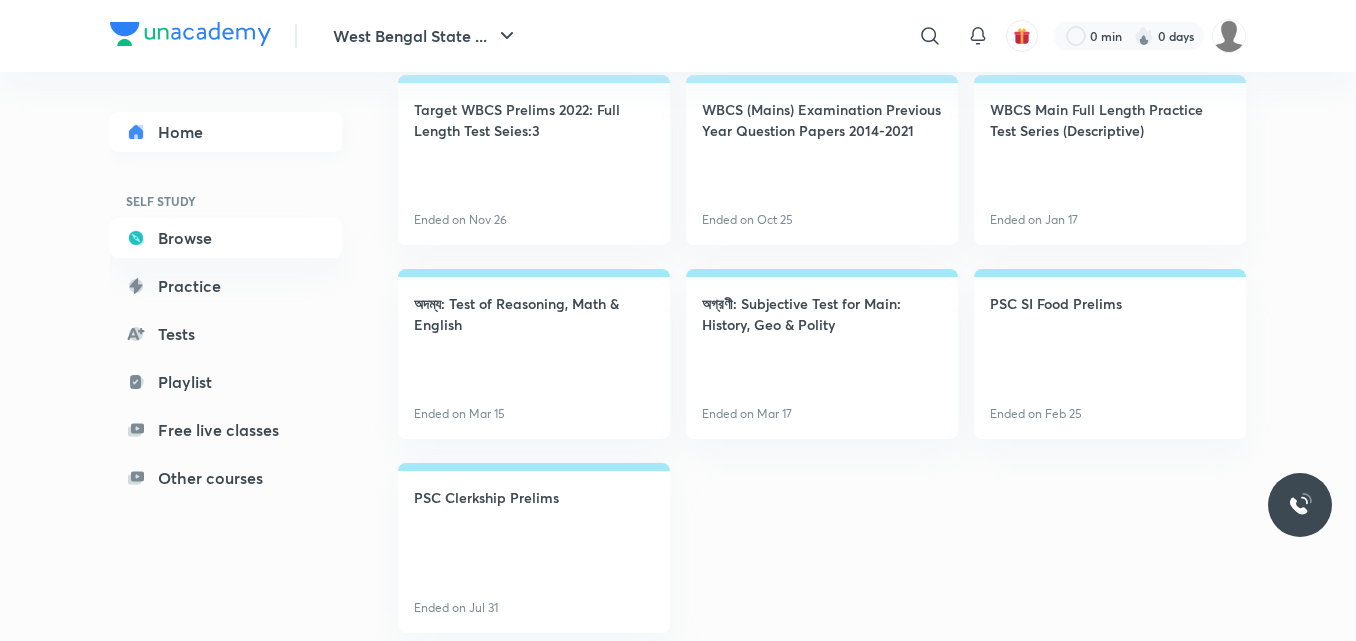 click on "Home" at bounding box center (226, 132) 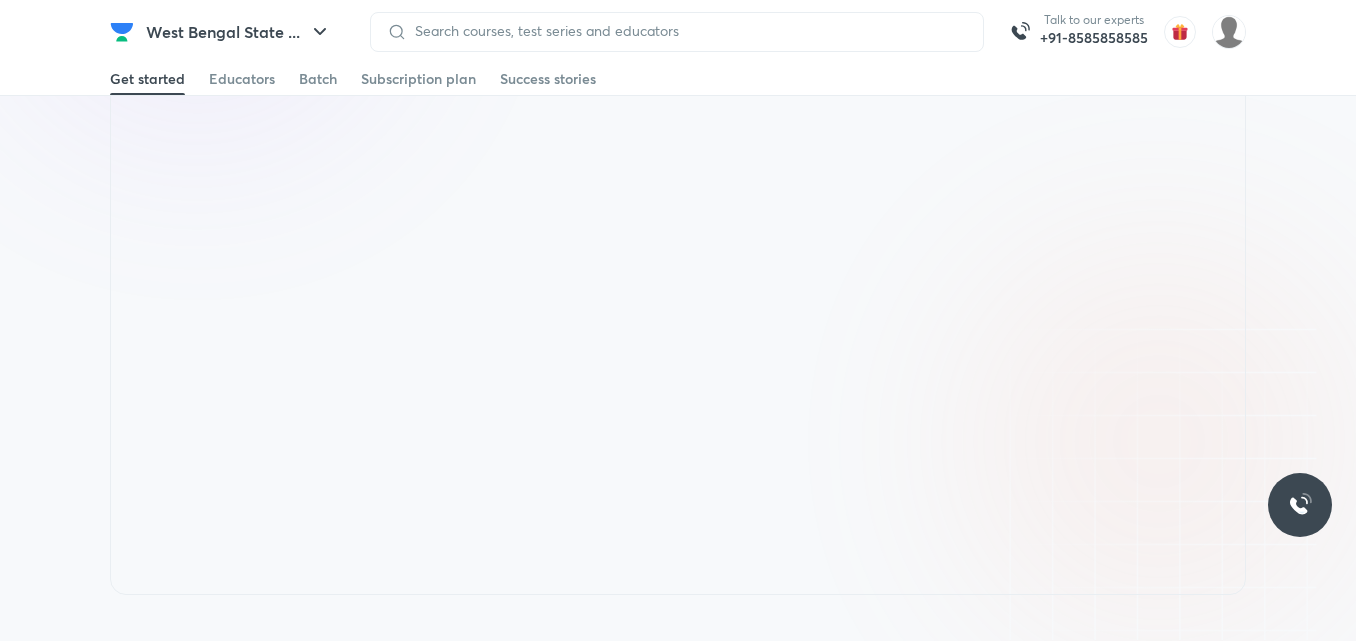 scroll, scrollTop: 0, scrollLeft: 0, axis: both 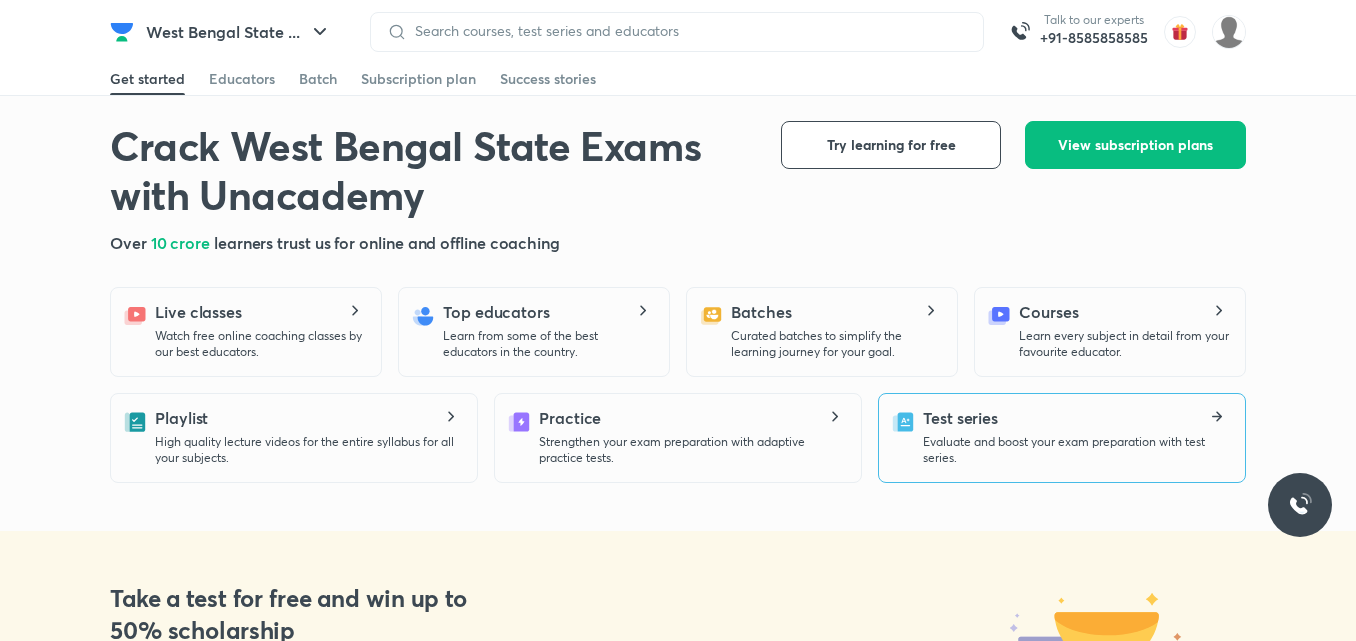 click on "Evaluate and boost your exam preparation with test series." at bounding box center [1076, 450] 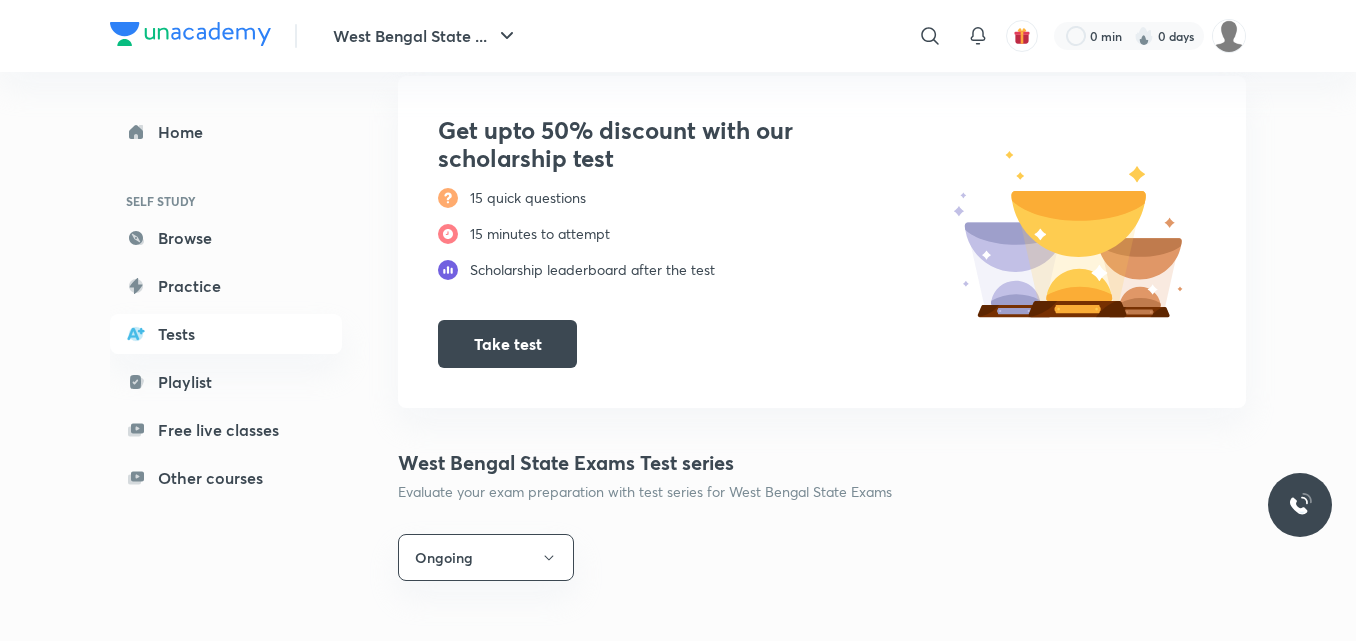 scroll, scrollTop: 360, scrollLeft: 0, axis: vertical 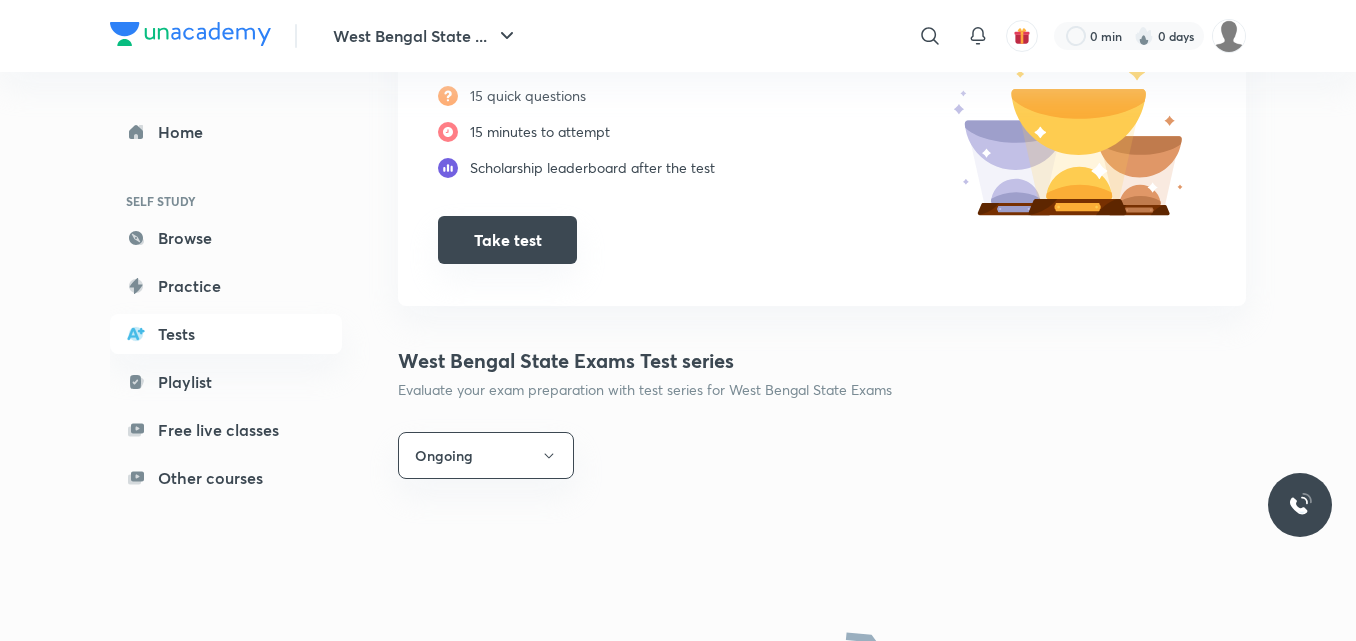 click on "Take test" at bounding box center (507, 240) 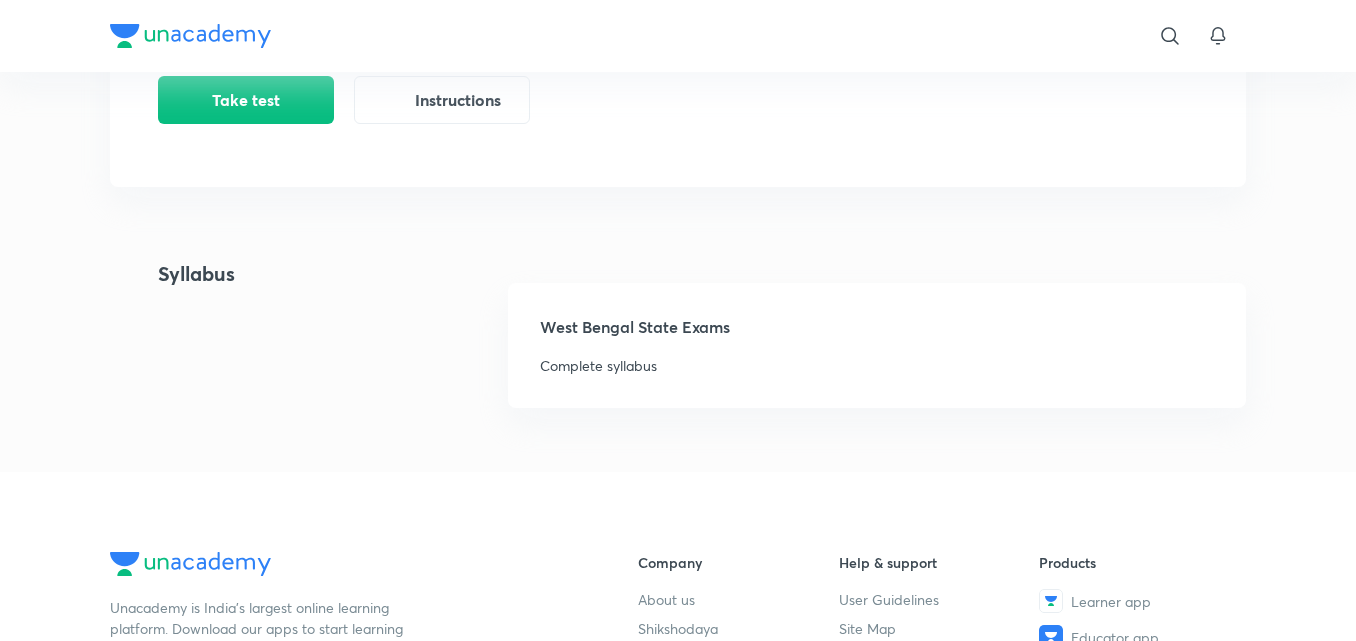 scroll, scrollTop: 0, scrollLeft: 0, axis: both 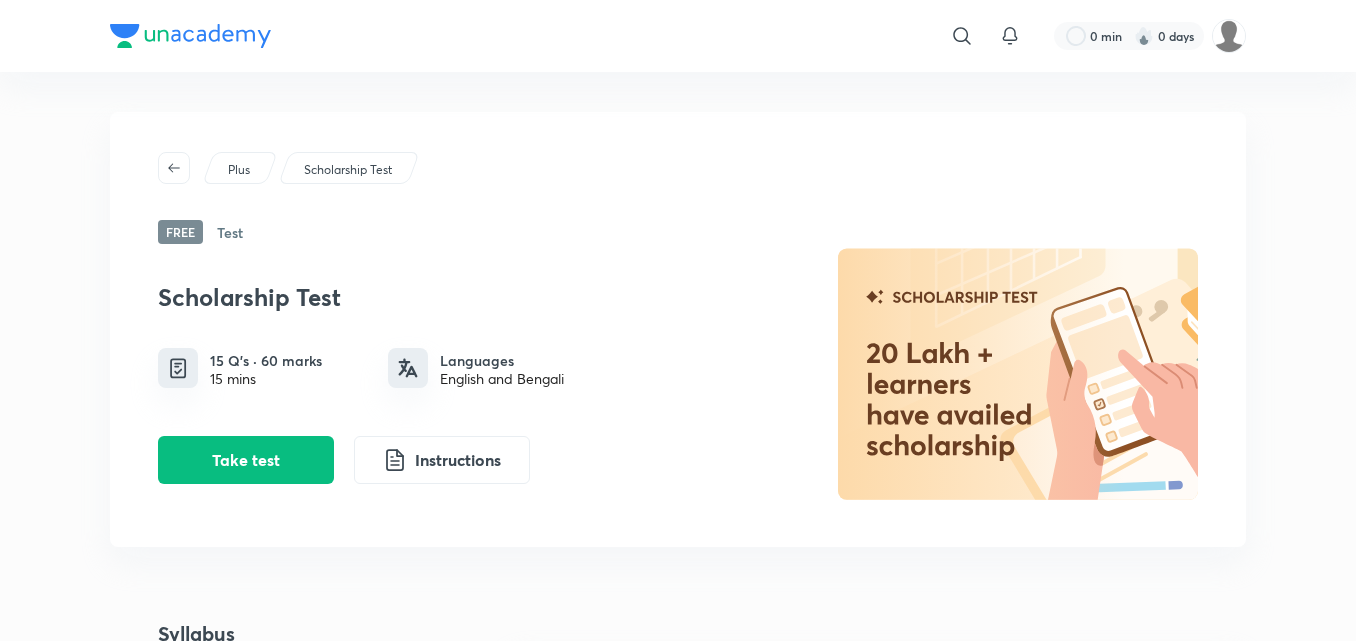 click on "Free" at bounding box center [180, 232] 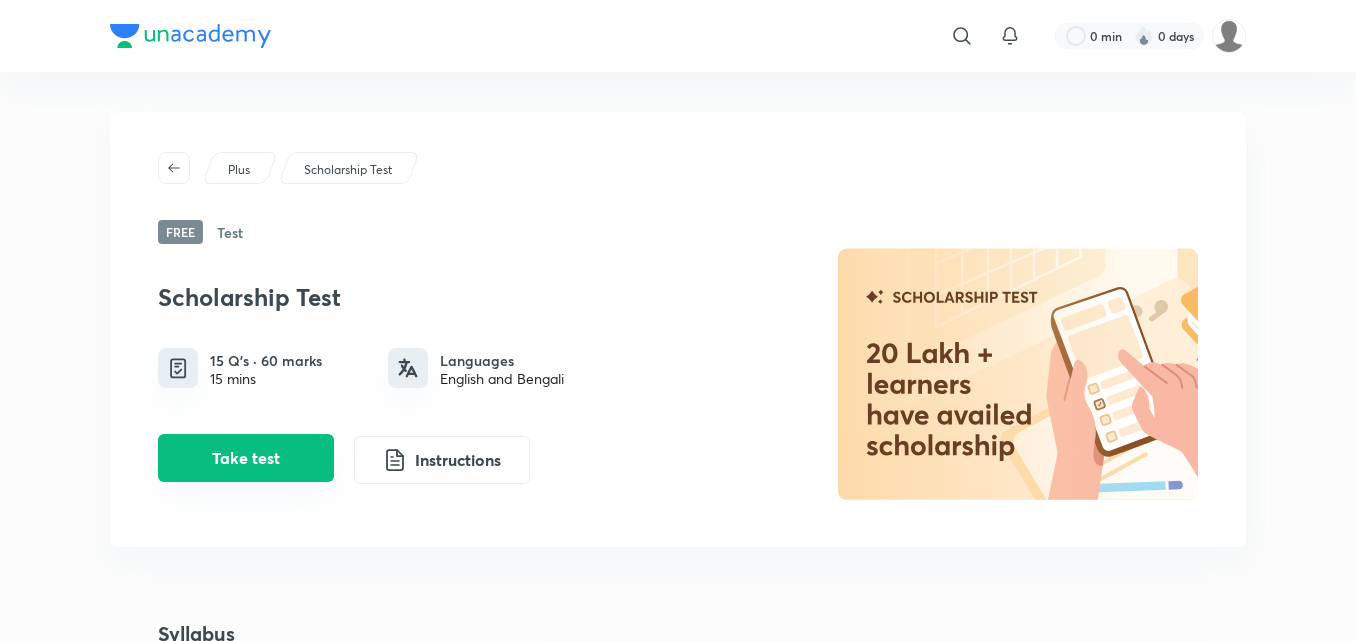 click on "Take test" at bounding box center (246, 458) 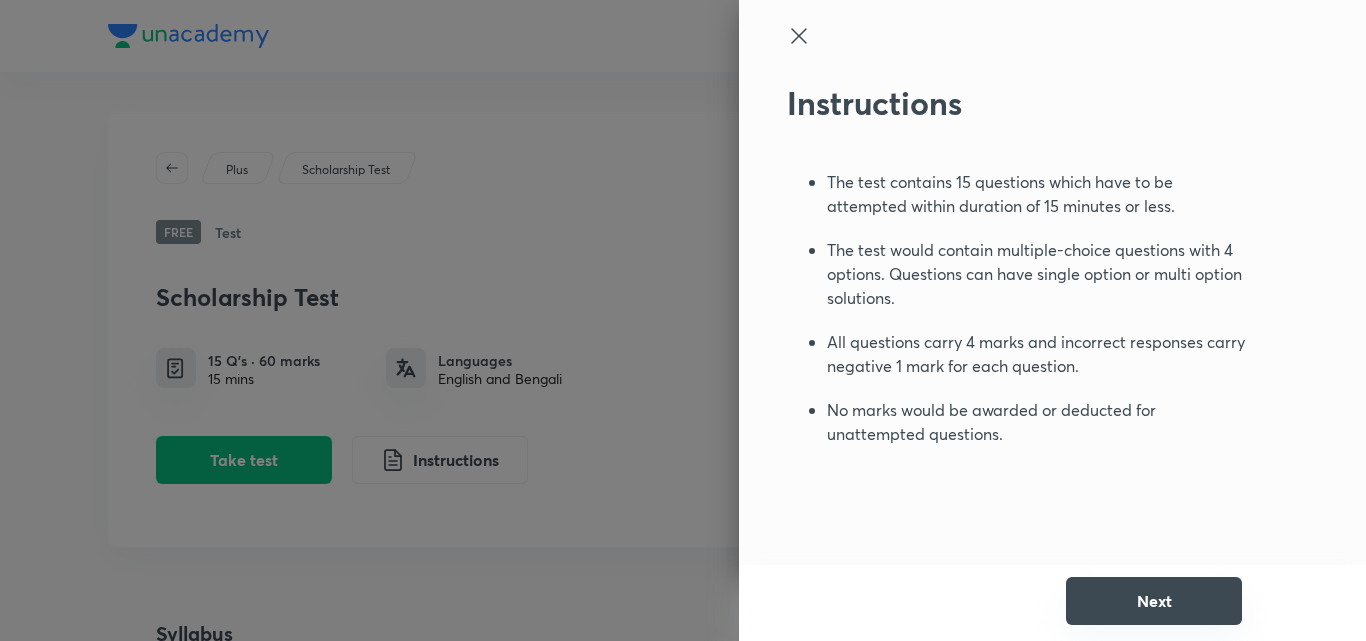 click on "Next" at bounding box center [1154, 601] 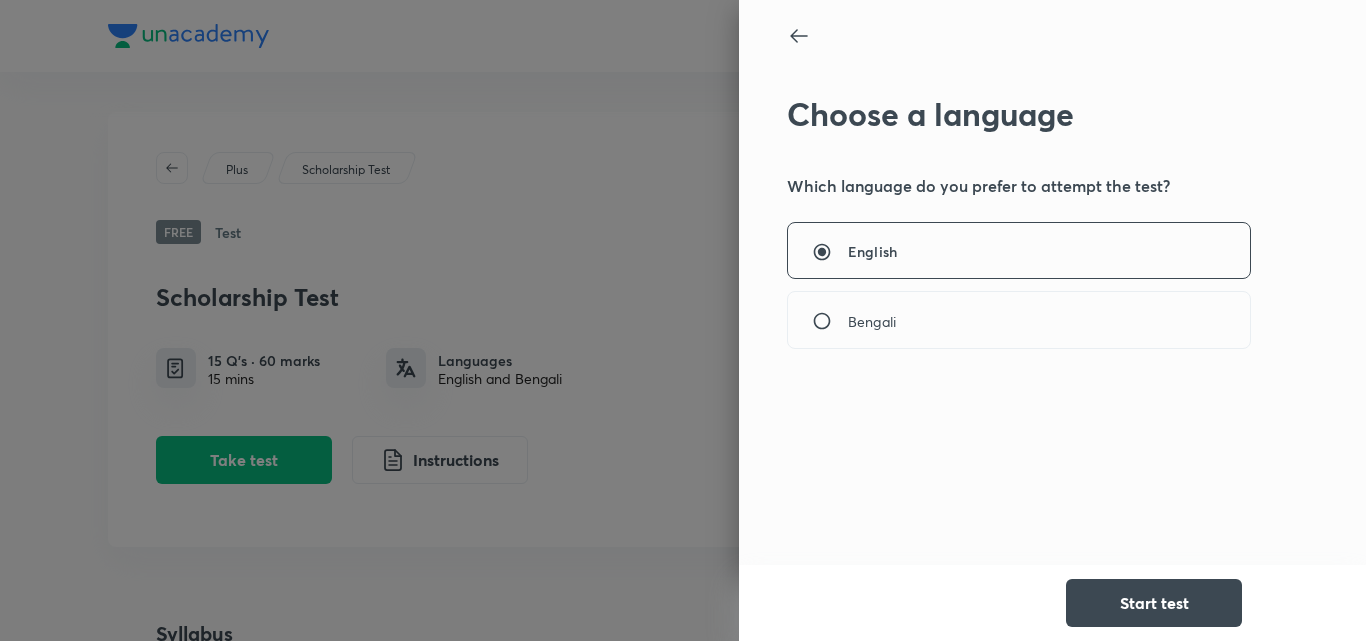 click on "Bengali" at bounding box center (872, 321) 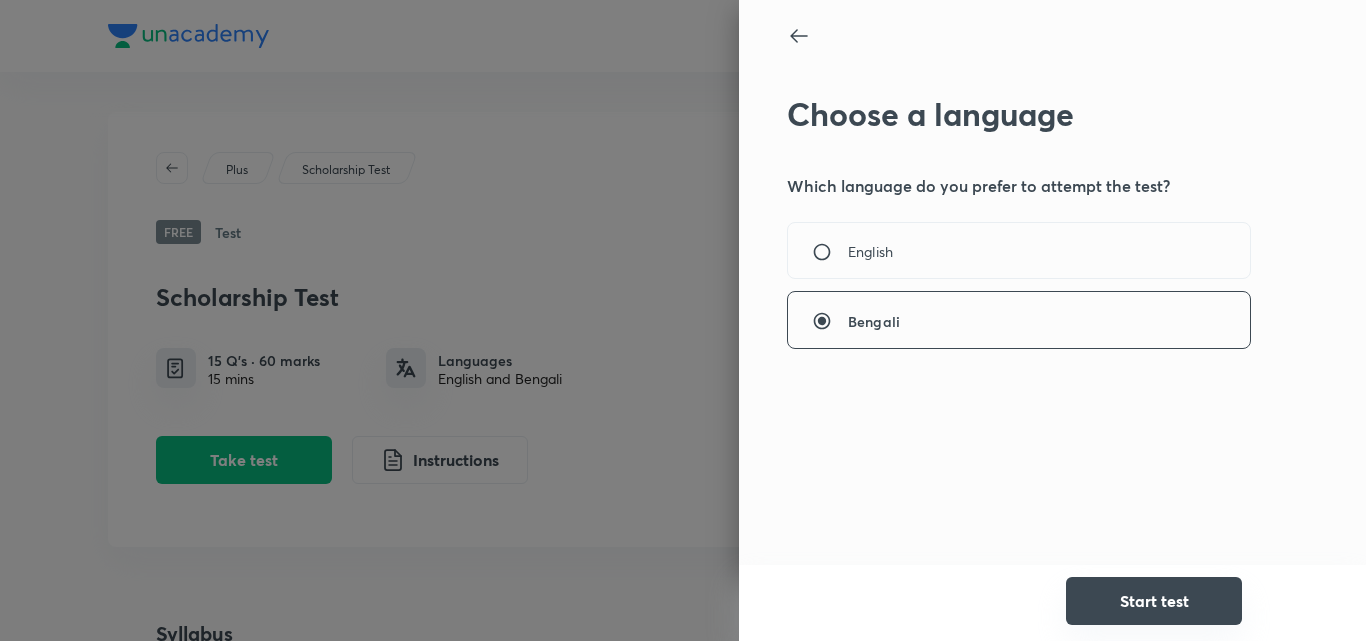 click on "Start test" at bounding box center (1154, 601) 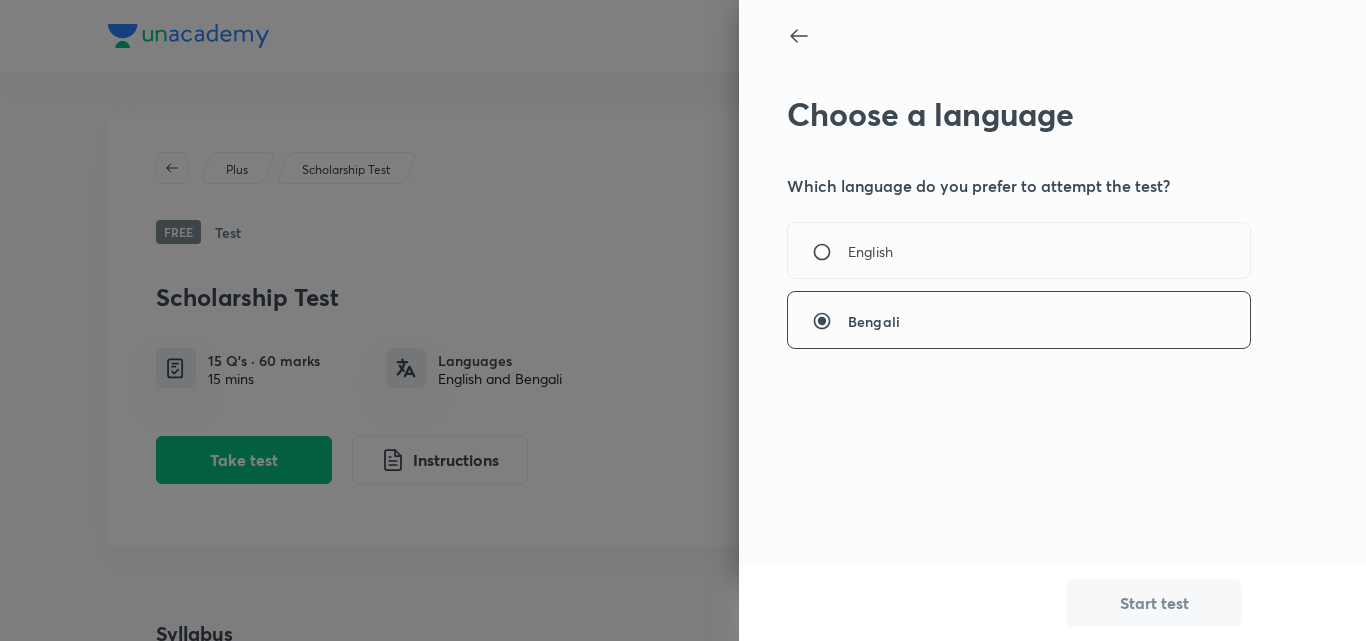 click 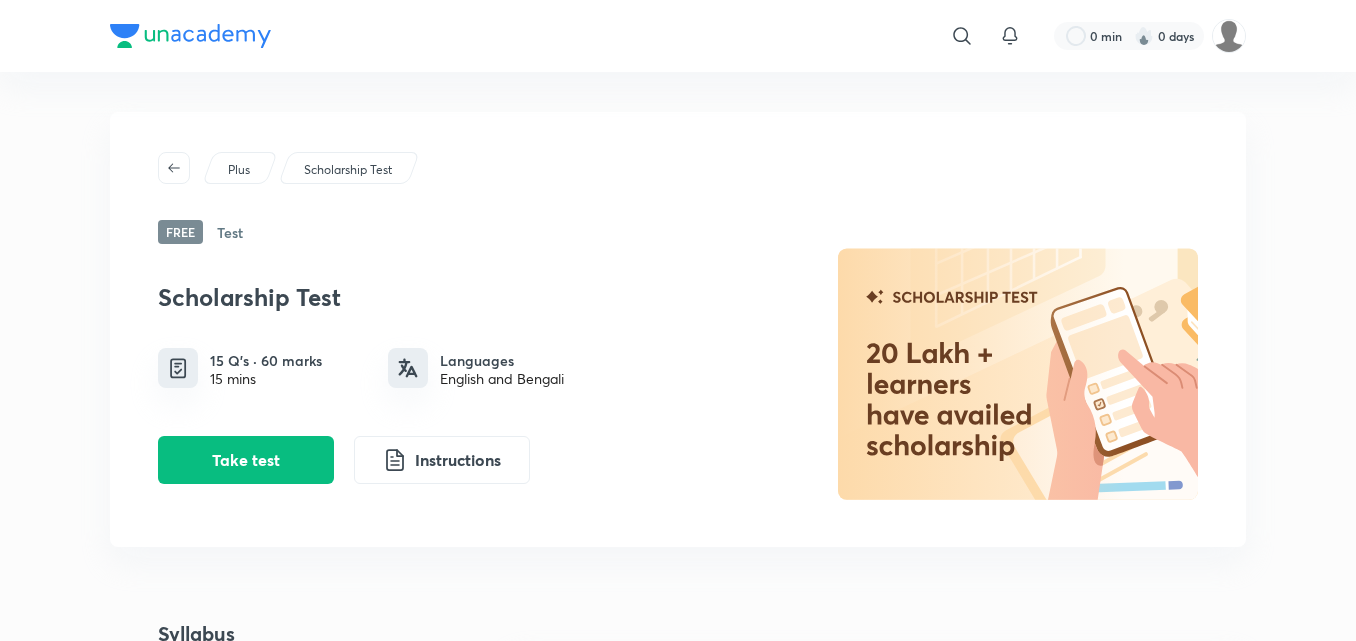 type 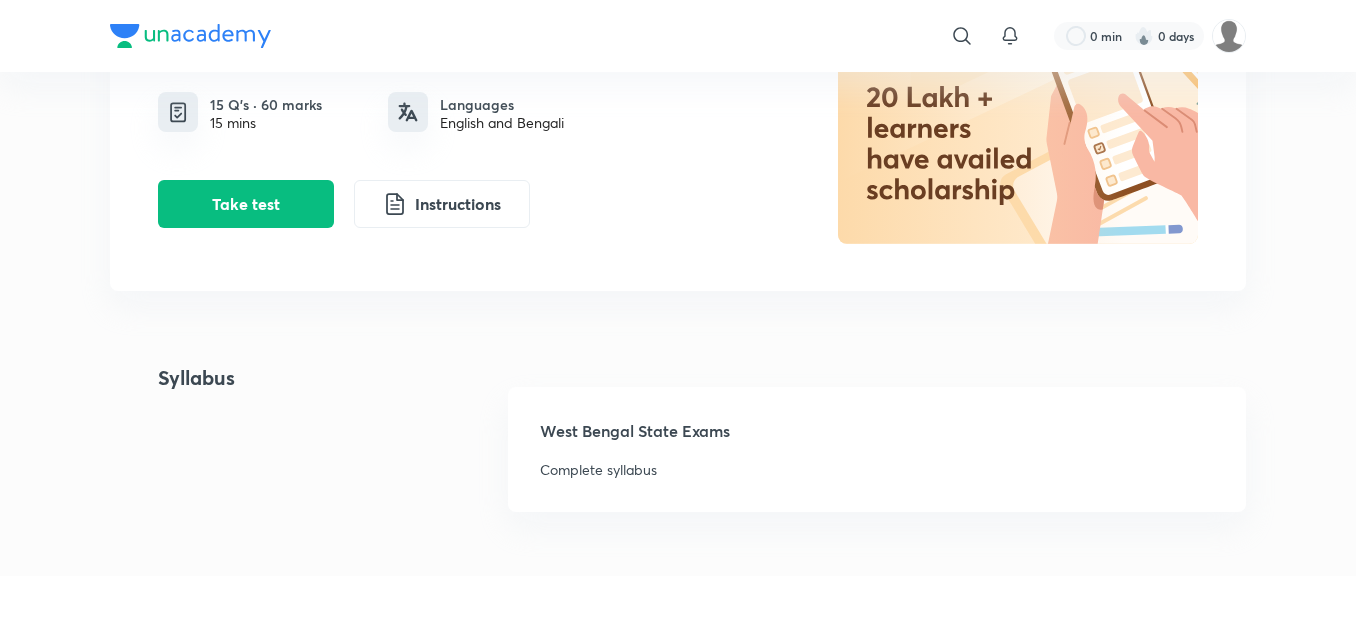scroll, scrollTop: 320, scrollLeft: 0, axis: vertical 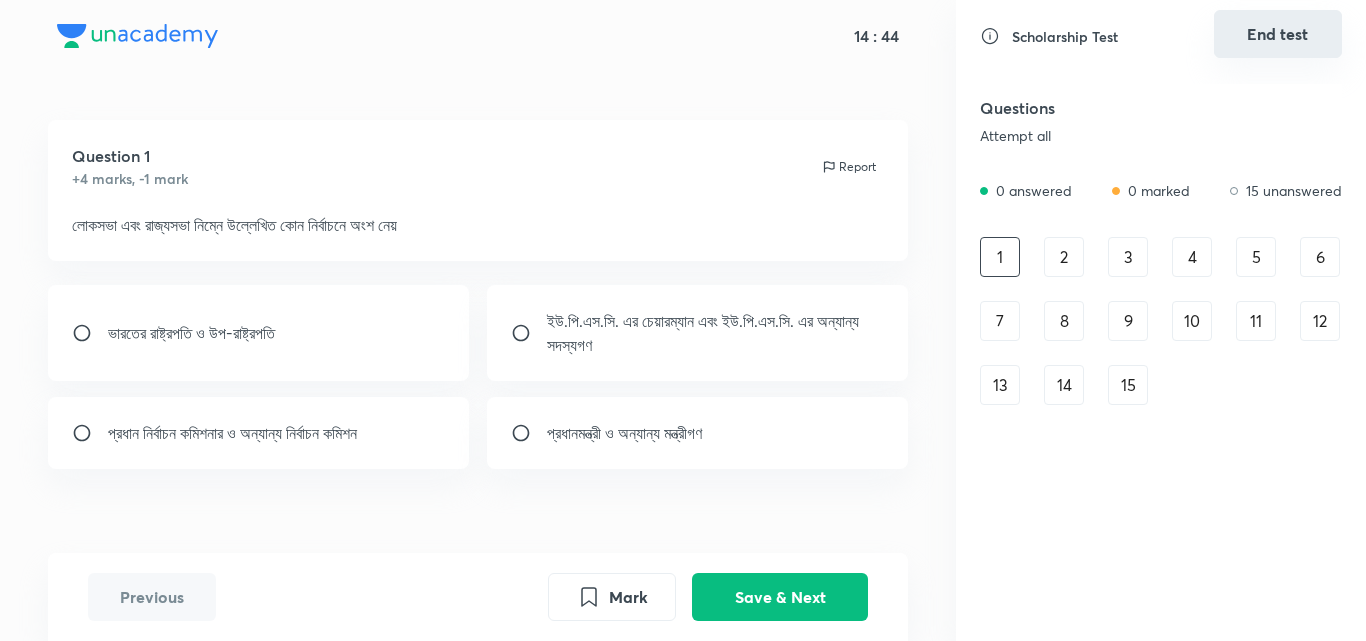 click on "End test" at bounding box center [1278, 34] 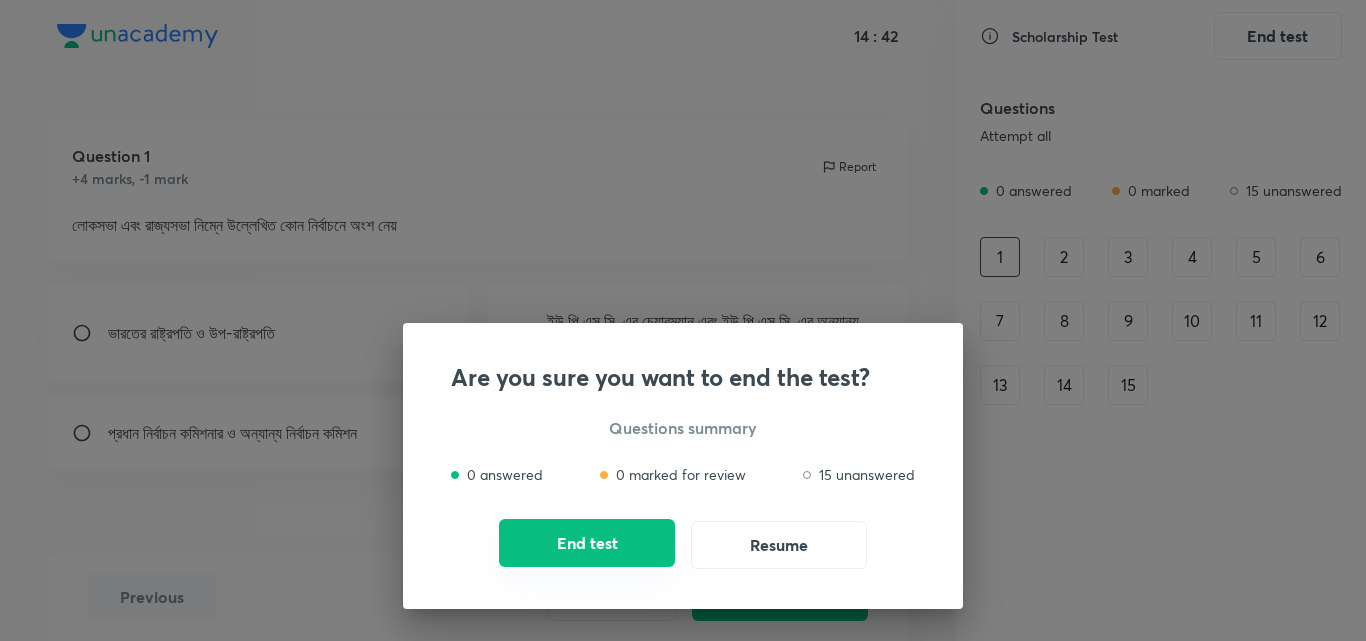 click on "End test" at bounding box center [587, 543] 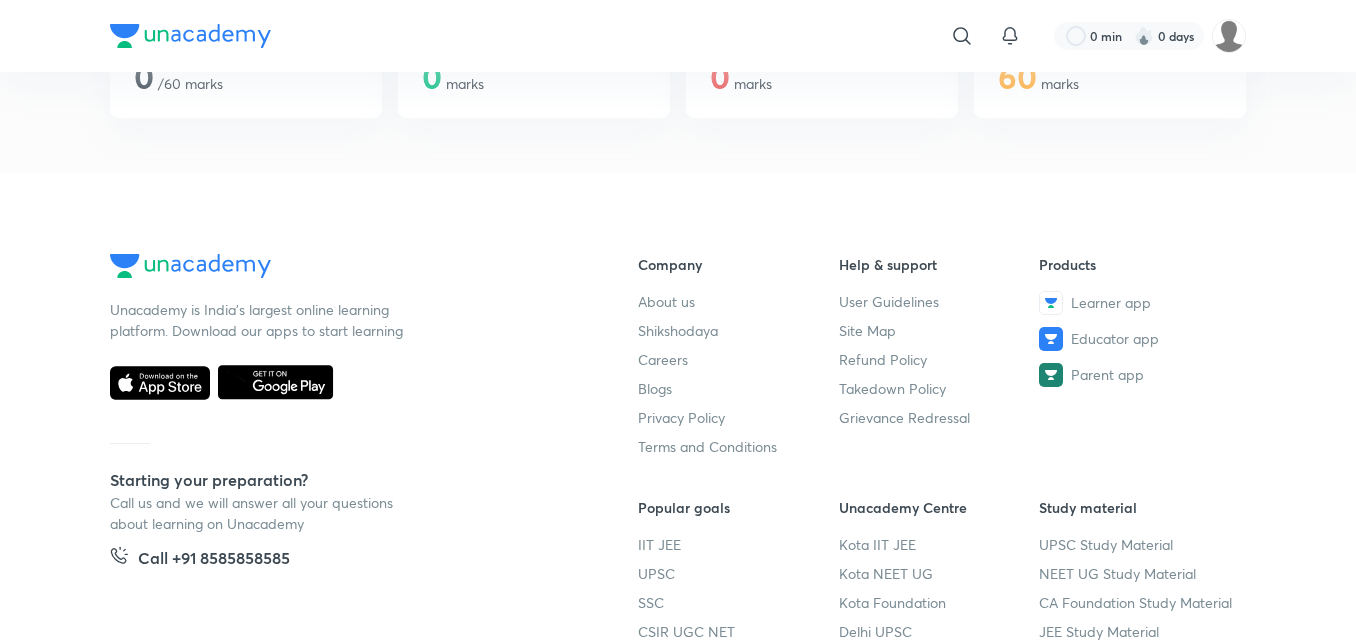 scroll, scrollTop: 800, scrollLeft: 0, axis: vertical 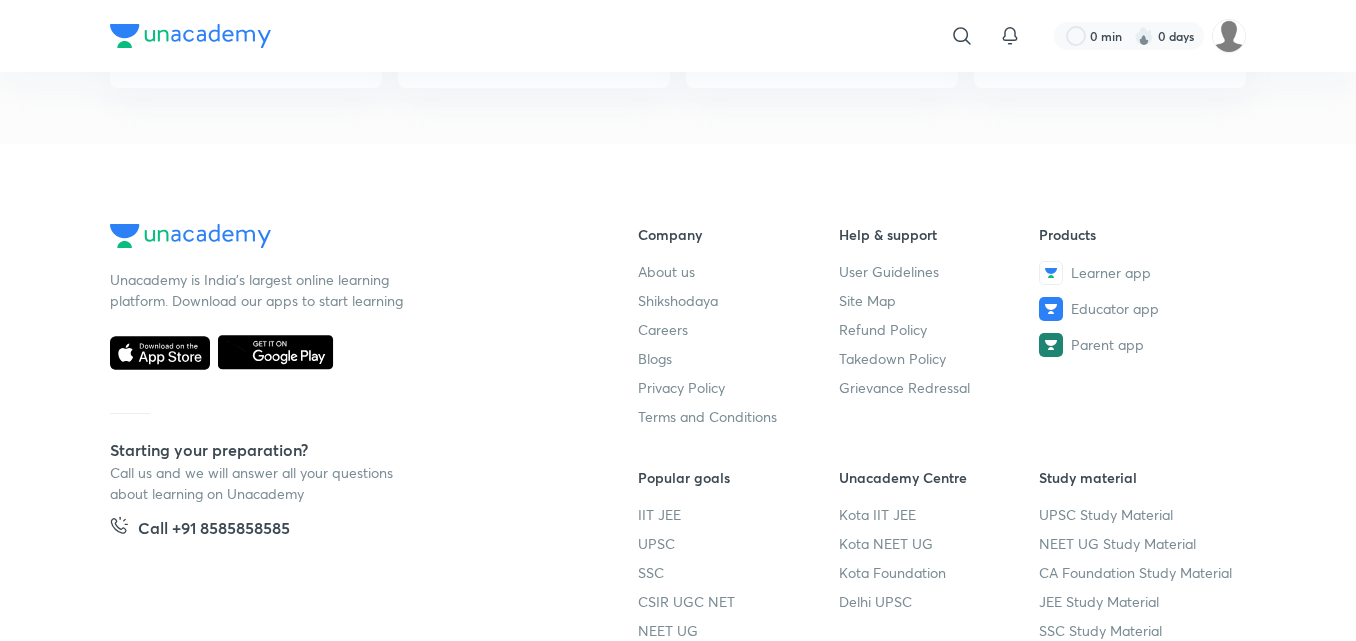 click on "TOTAL MARKS SCORED 0 /60 marks" at bounding box center (246, 29) 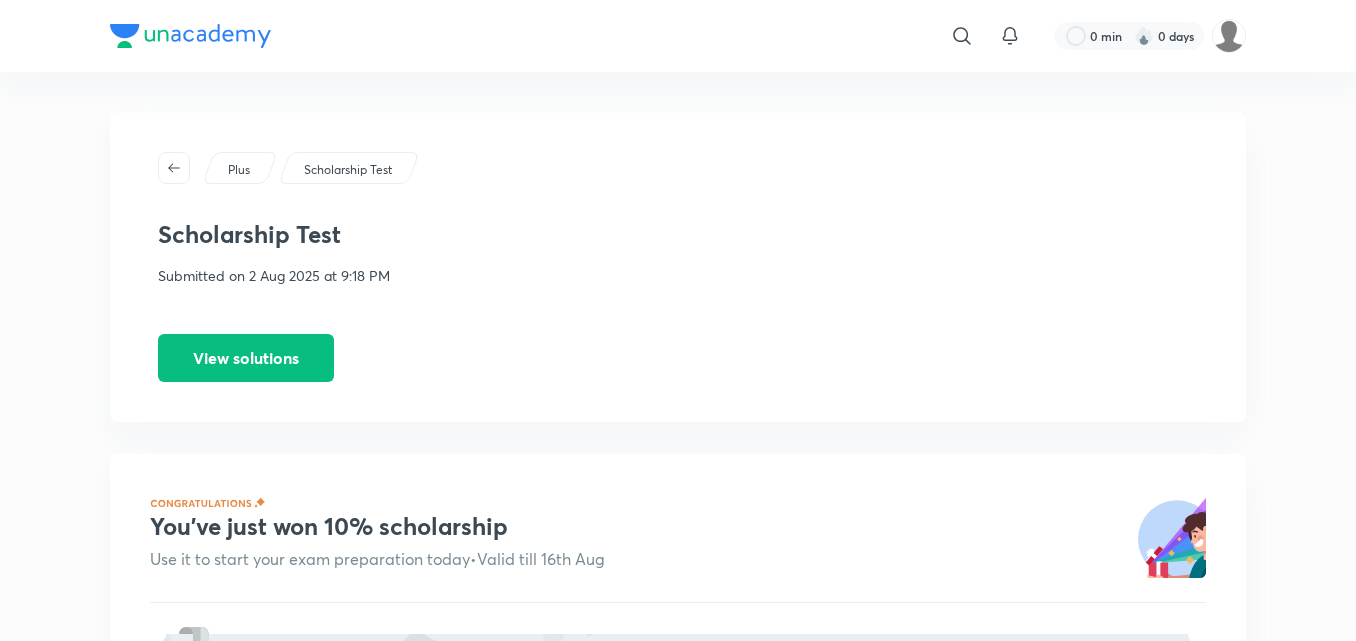 scroll, scrollTop: 320, scrollLeft: 0, axis: vertical 